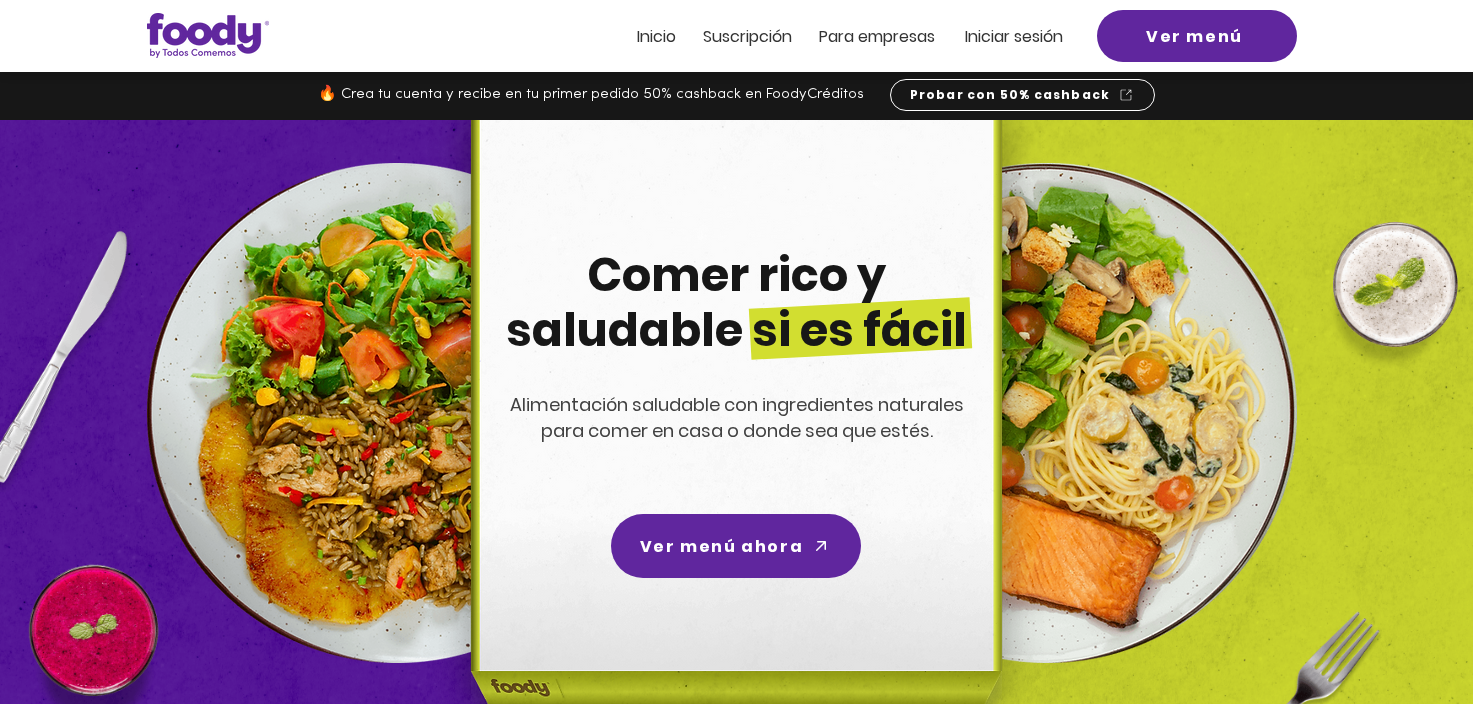 scroll, scrollTop: 0, scrollLeft: 0, axis: both 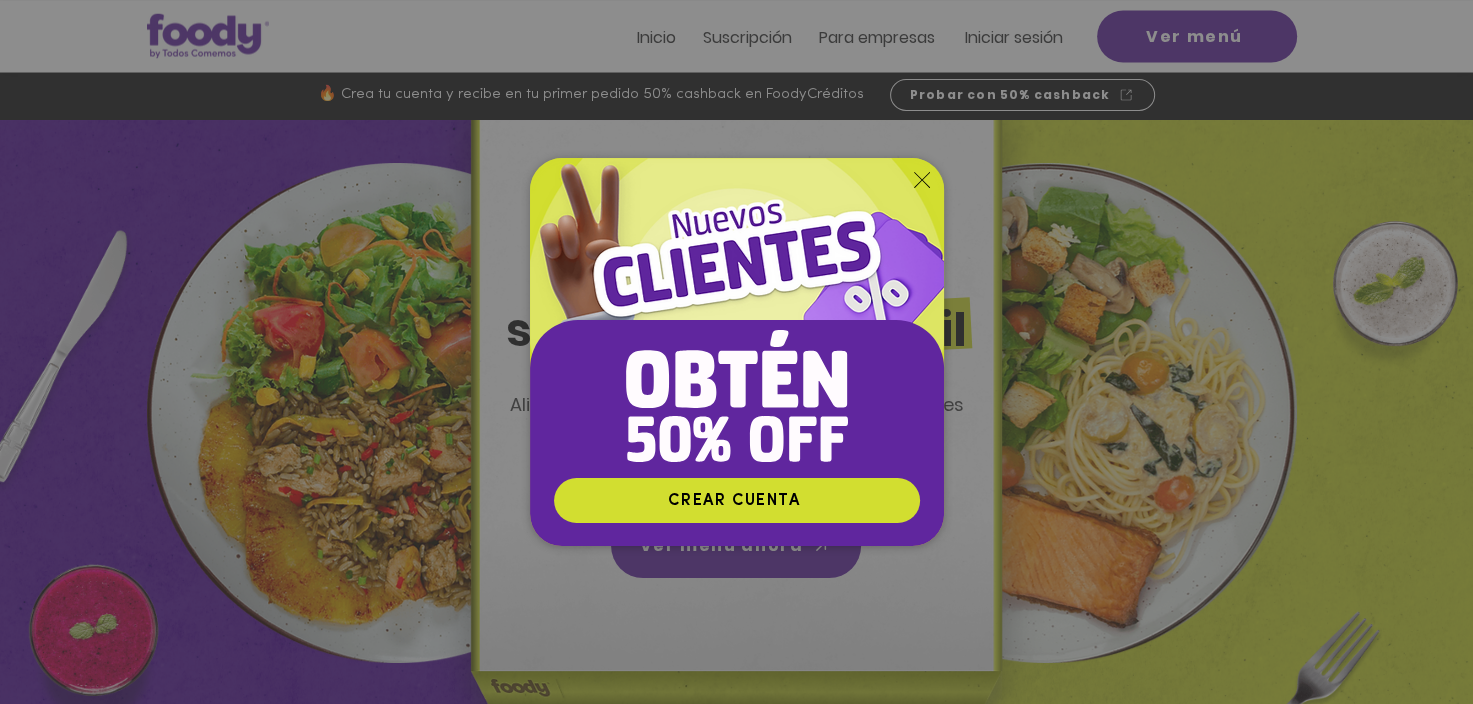 click 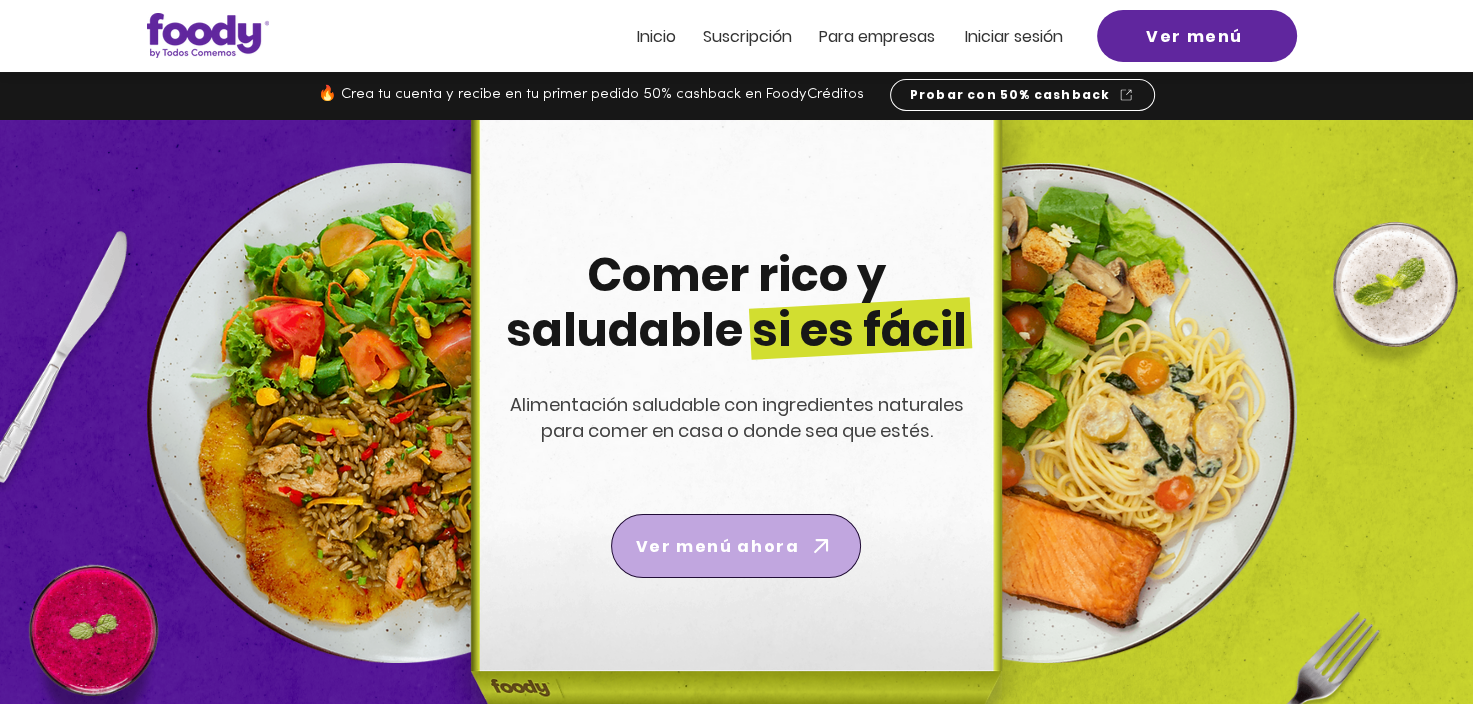 click on "Ver menú ahora" at bounding box center [717, 546] 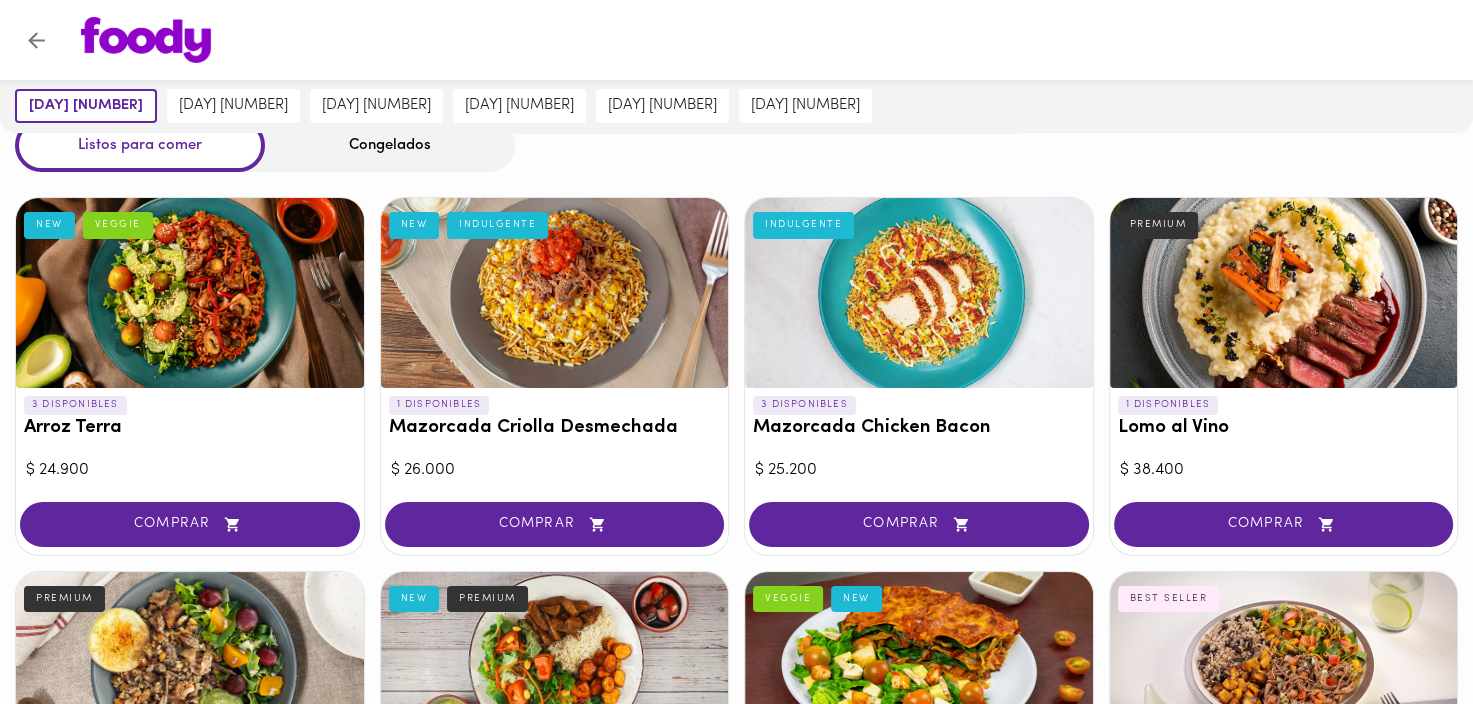 scroll, scrollTop: 0, scrollLeft: 0, axis: both 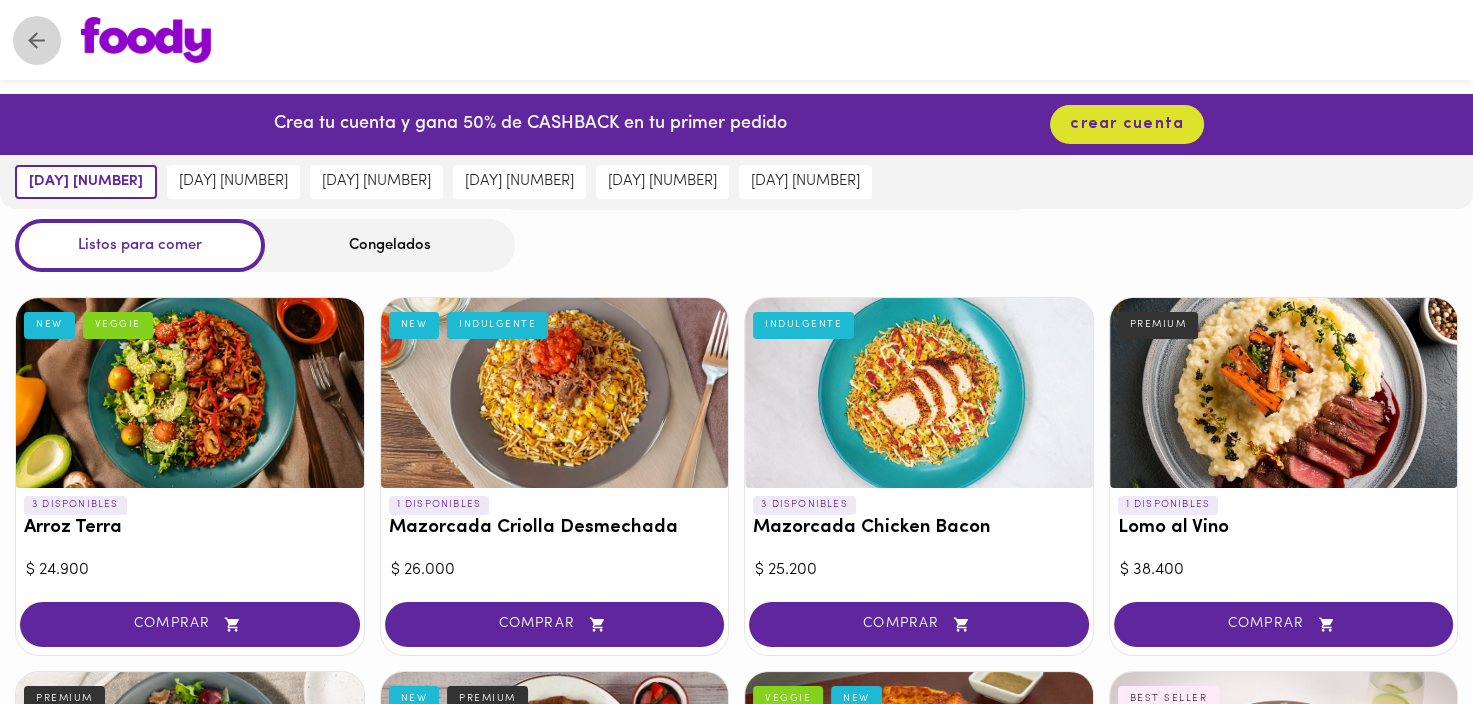 click 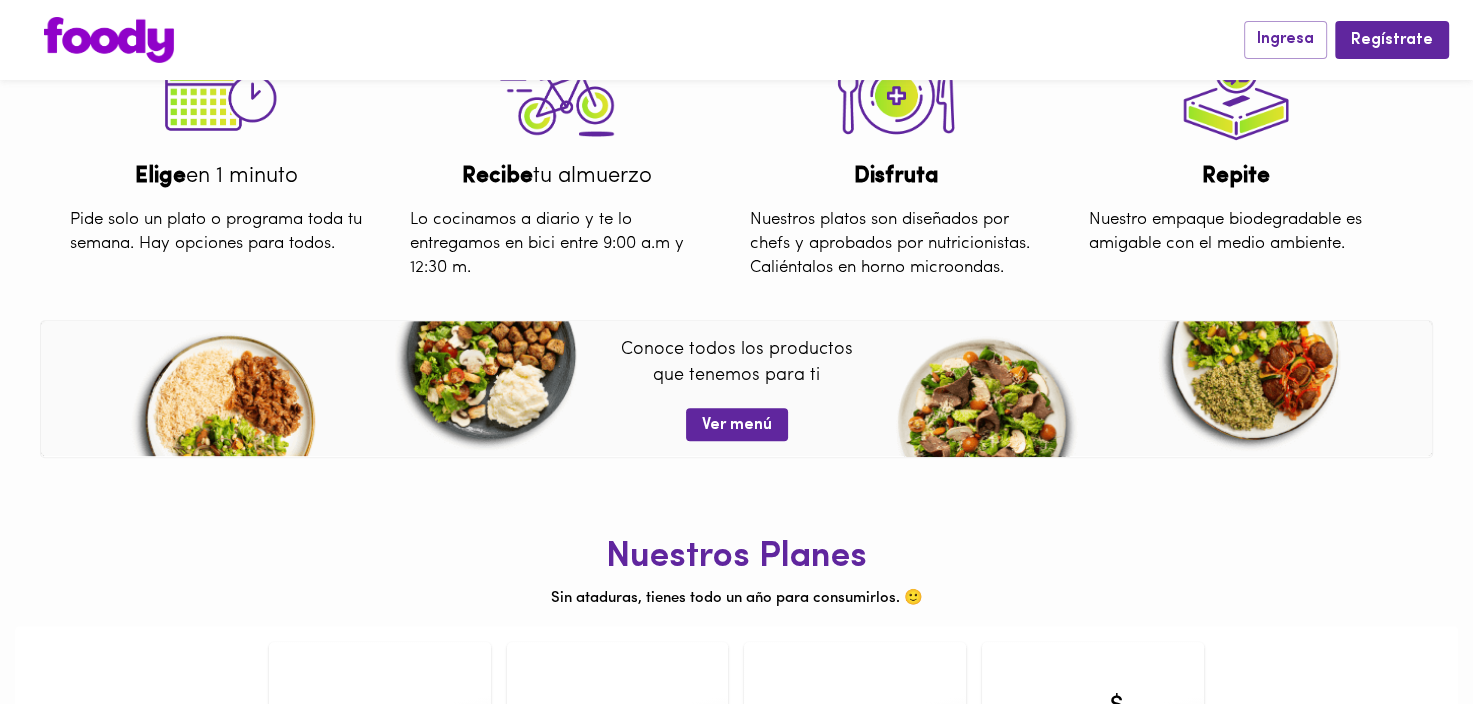 scroll, scrollTop: 792, scrollLeft: 0, axis: vertical 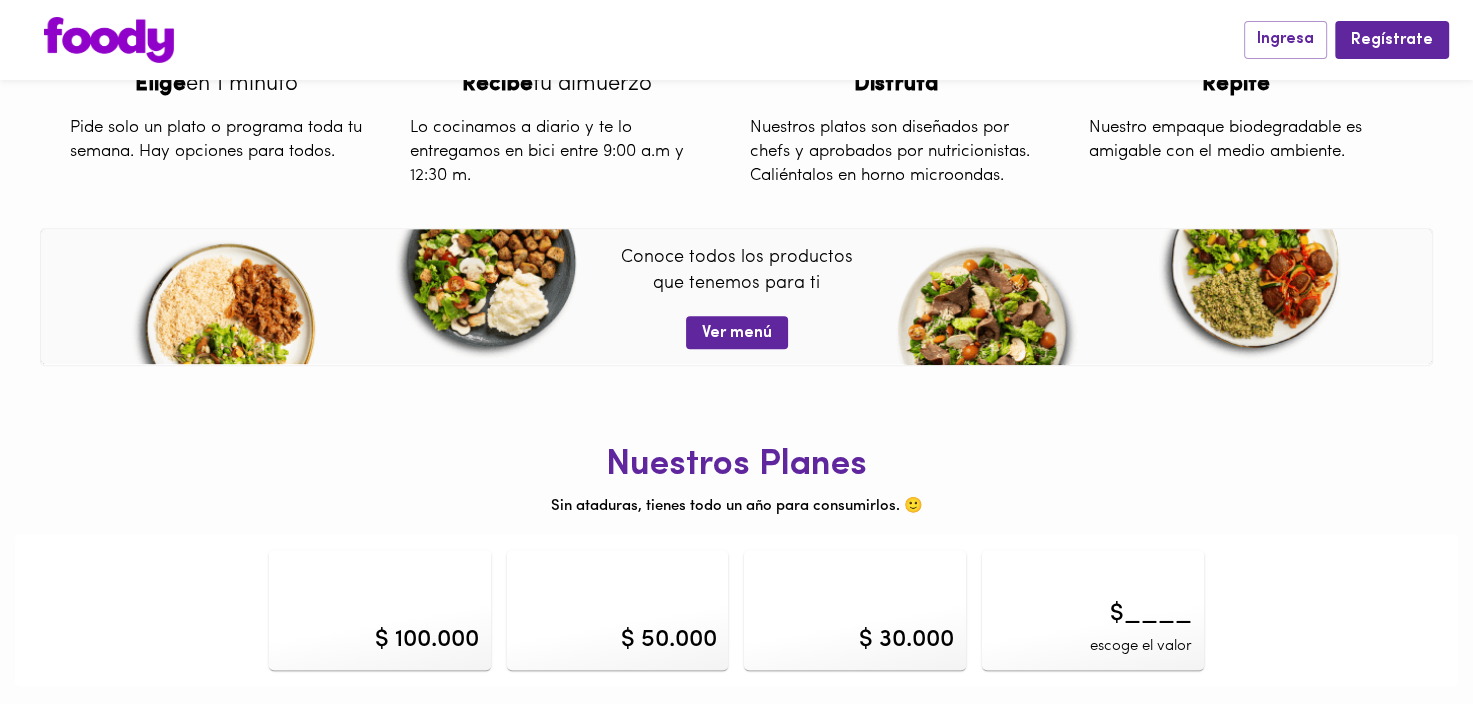 click on "$____" at bounding box center (1151, 614) 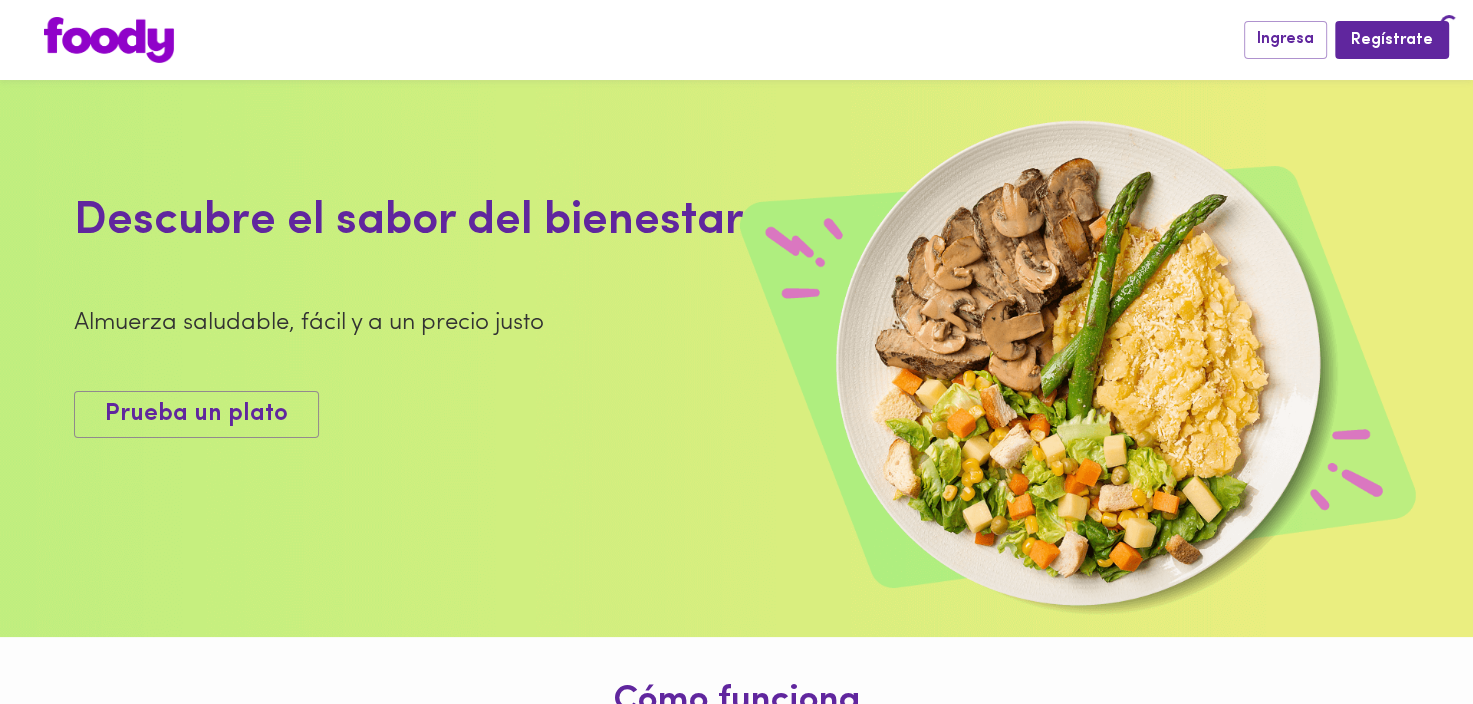 scroll, scrollTop: 792, scrollLeft: 0, axis: vertical 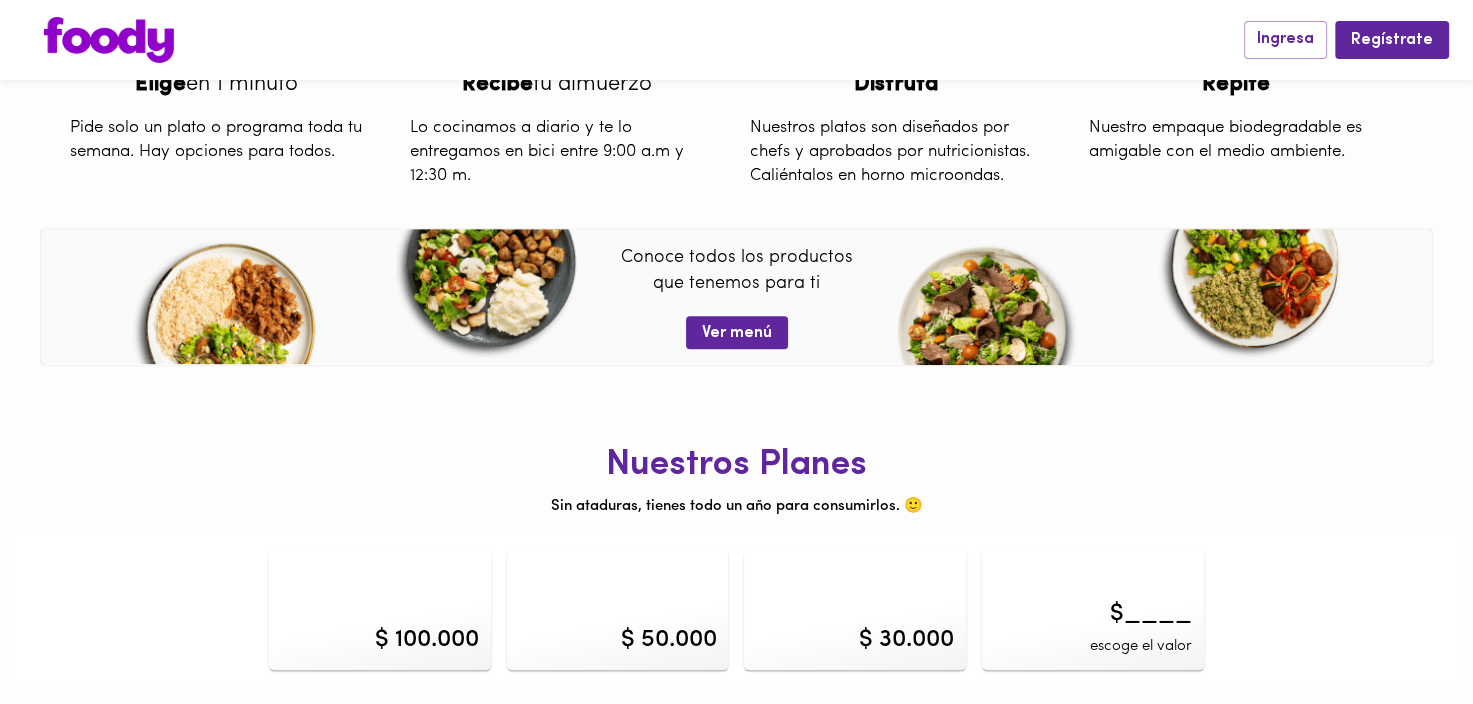 click on "$ 100.000" at bounding box center [380, 610] 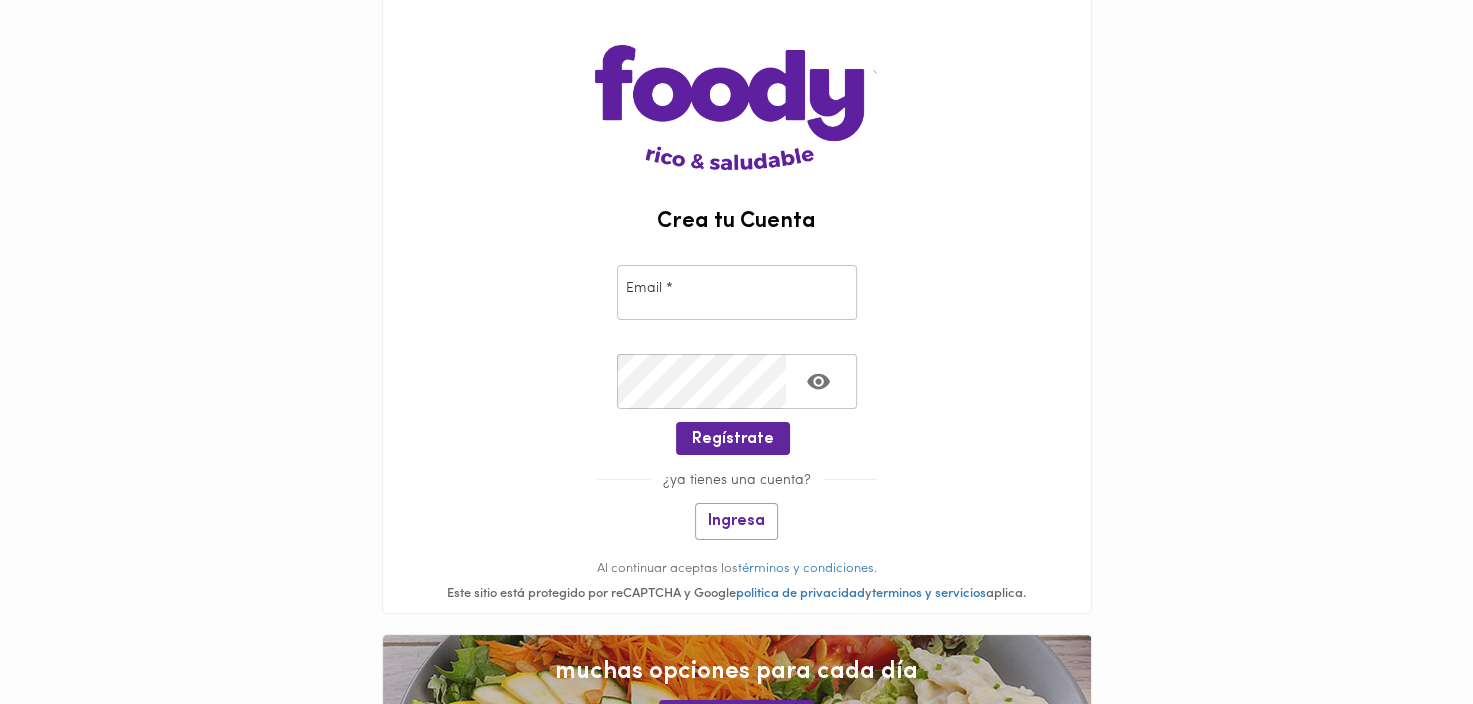 scroll, scrollTop: 176, scrollLeft: 0, axis: vertical 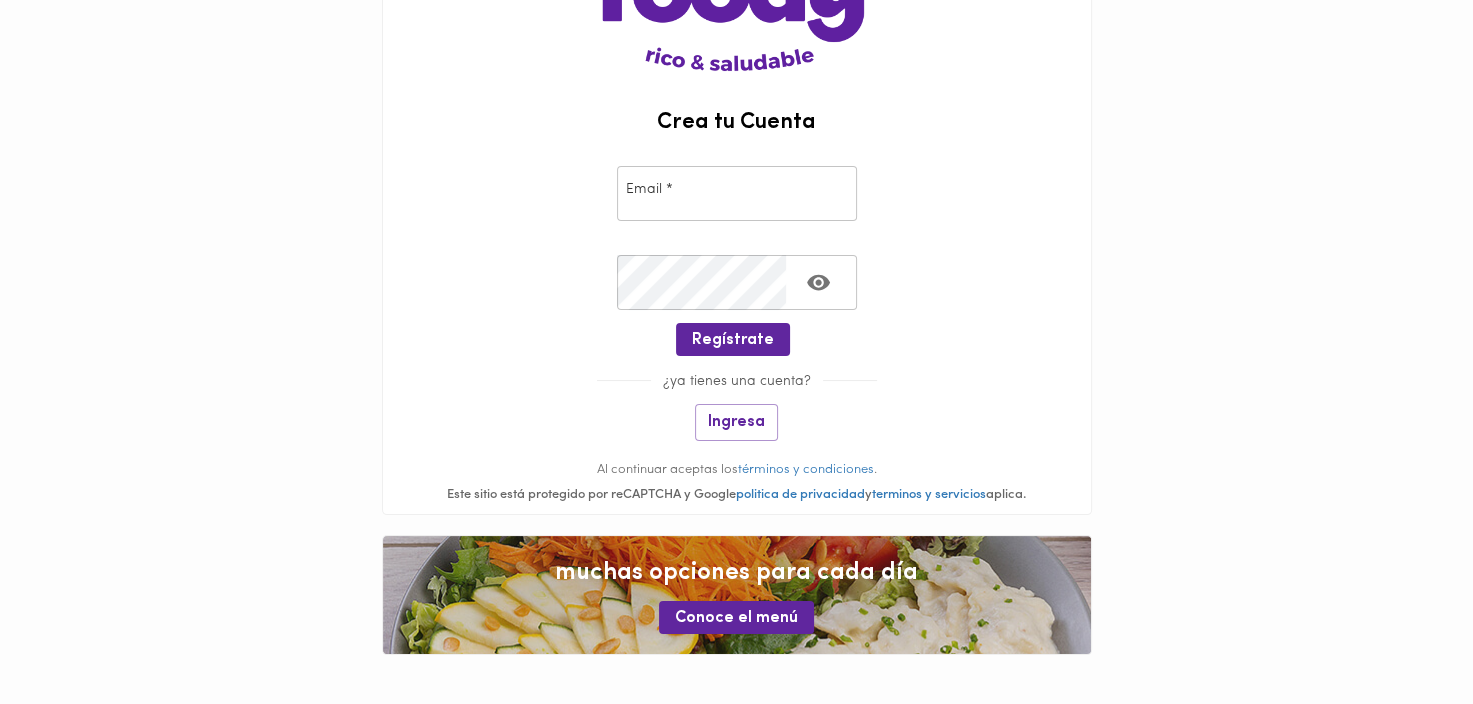 click at bounding box center [737, 193] 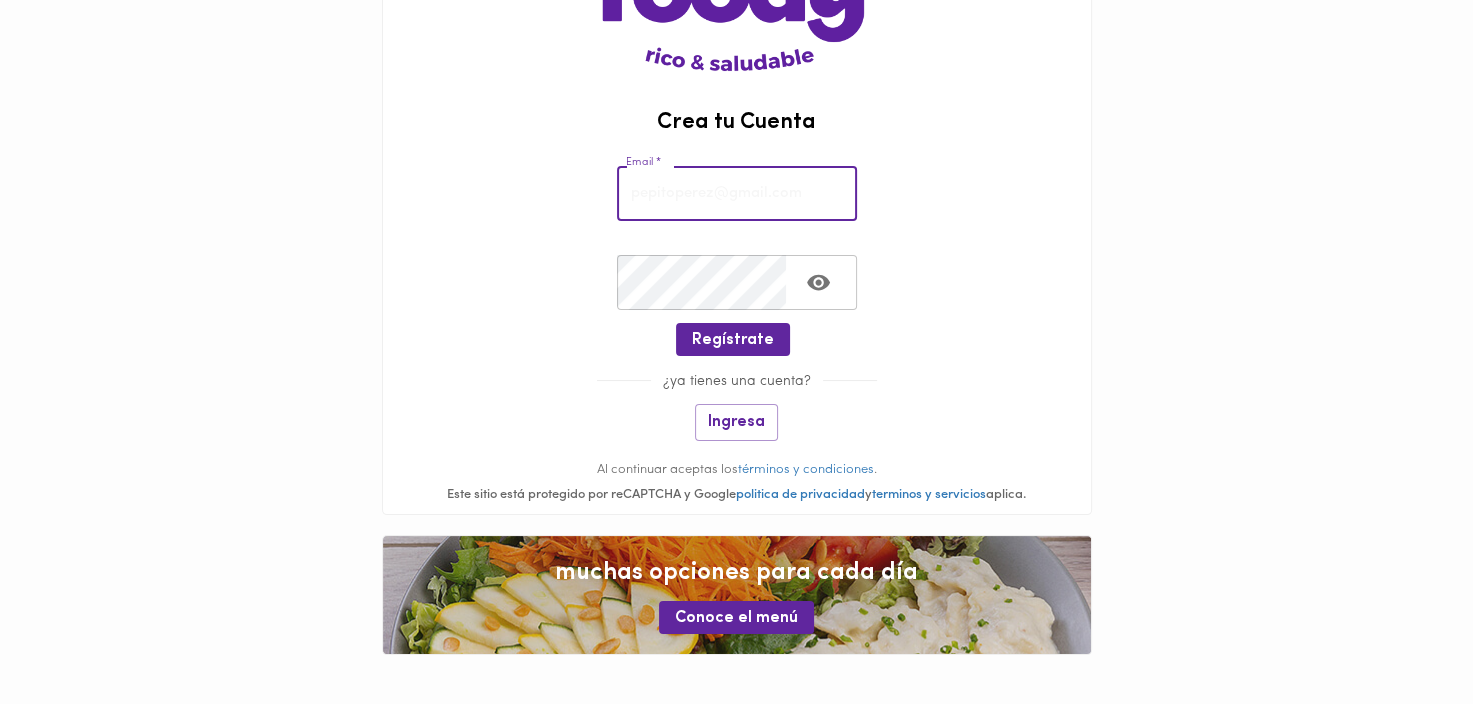 type on "amel632@gmail.com" 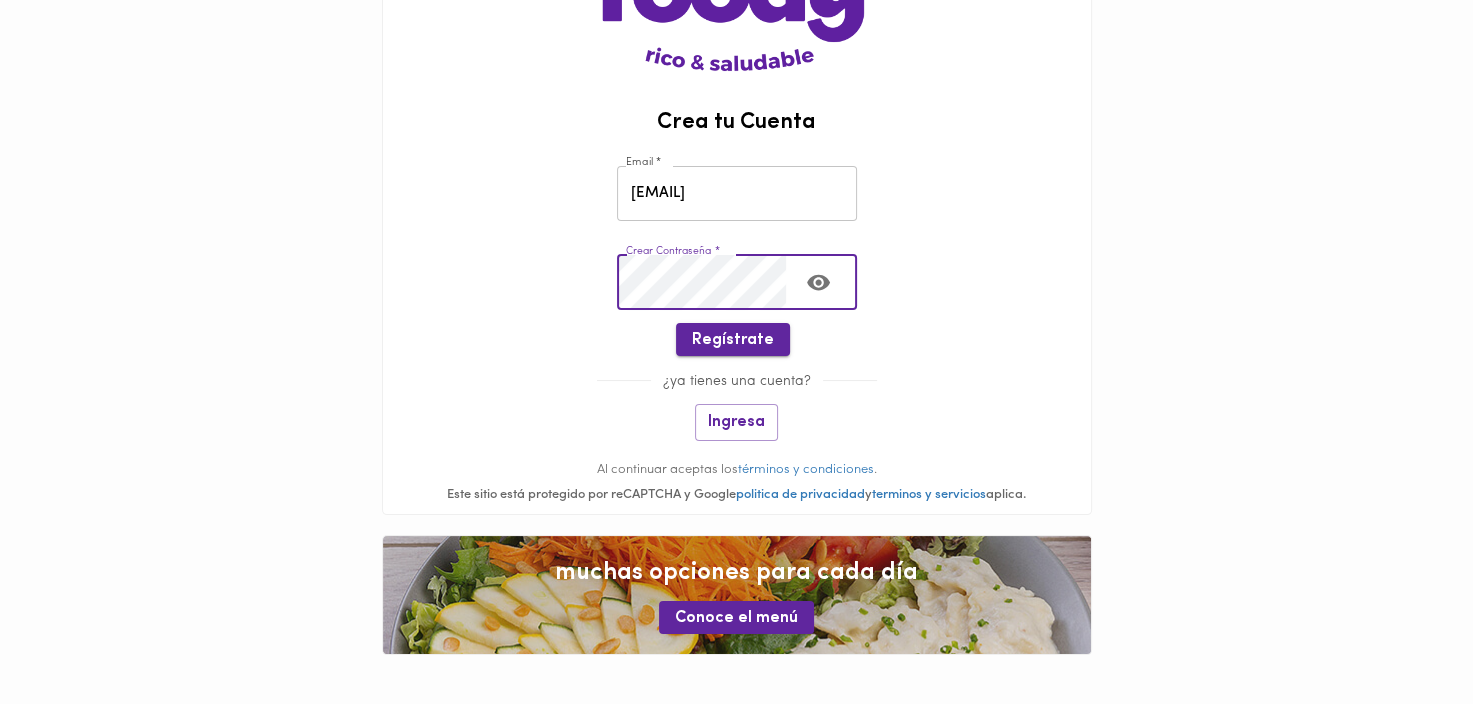 click on "Regístrate" at bounding box center (733, 340) 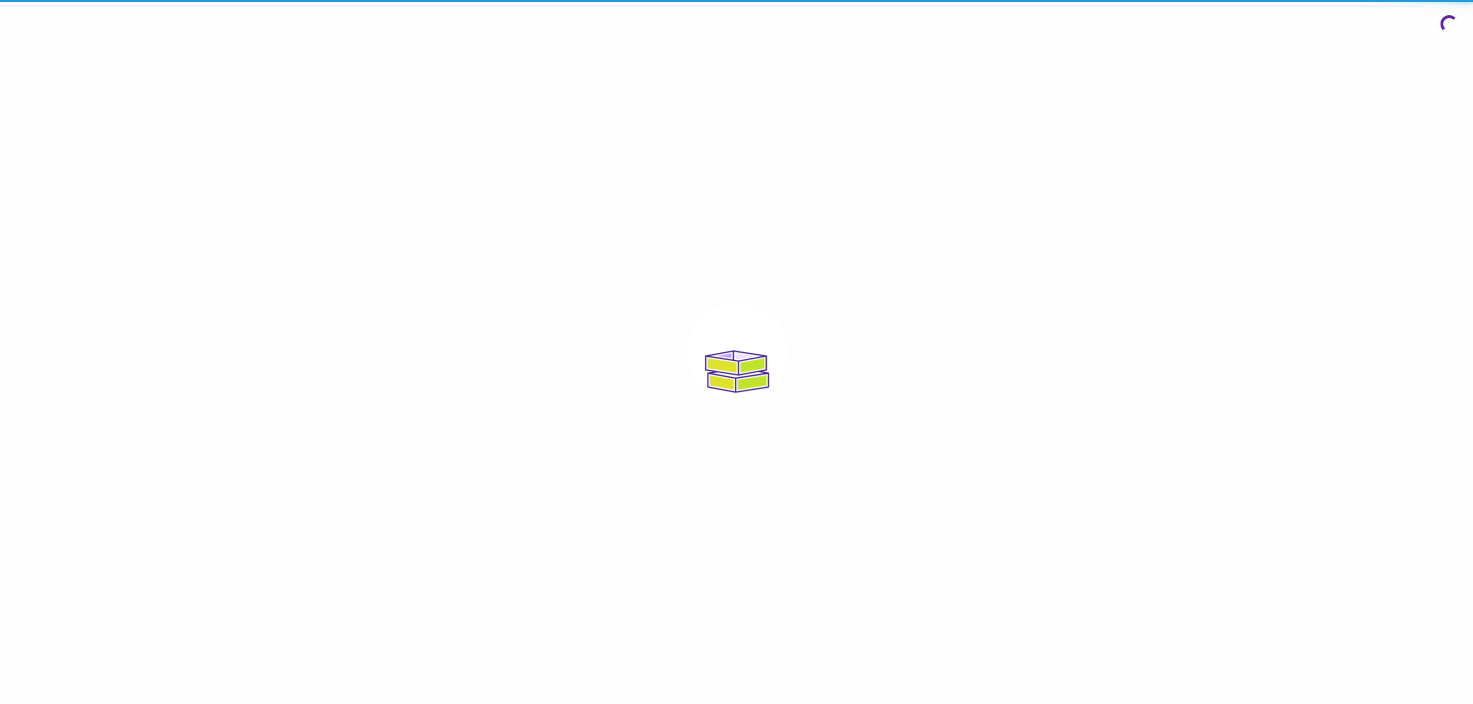 scroll, scrollTop: 0, scrollLeft: 0, axis: both 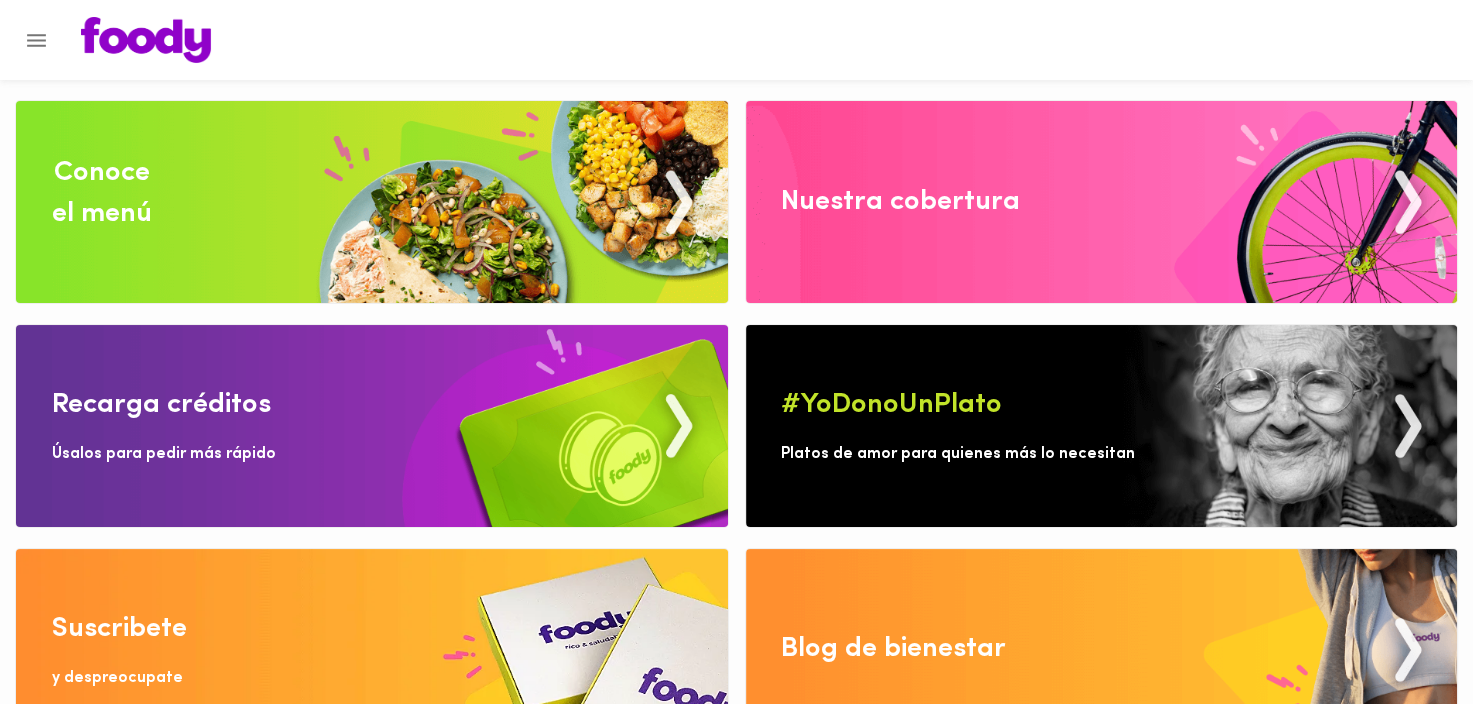 click at bounding box center (1102, 202) 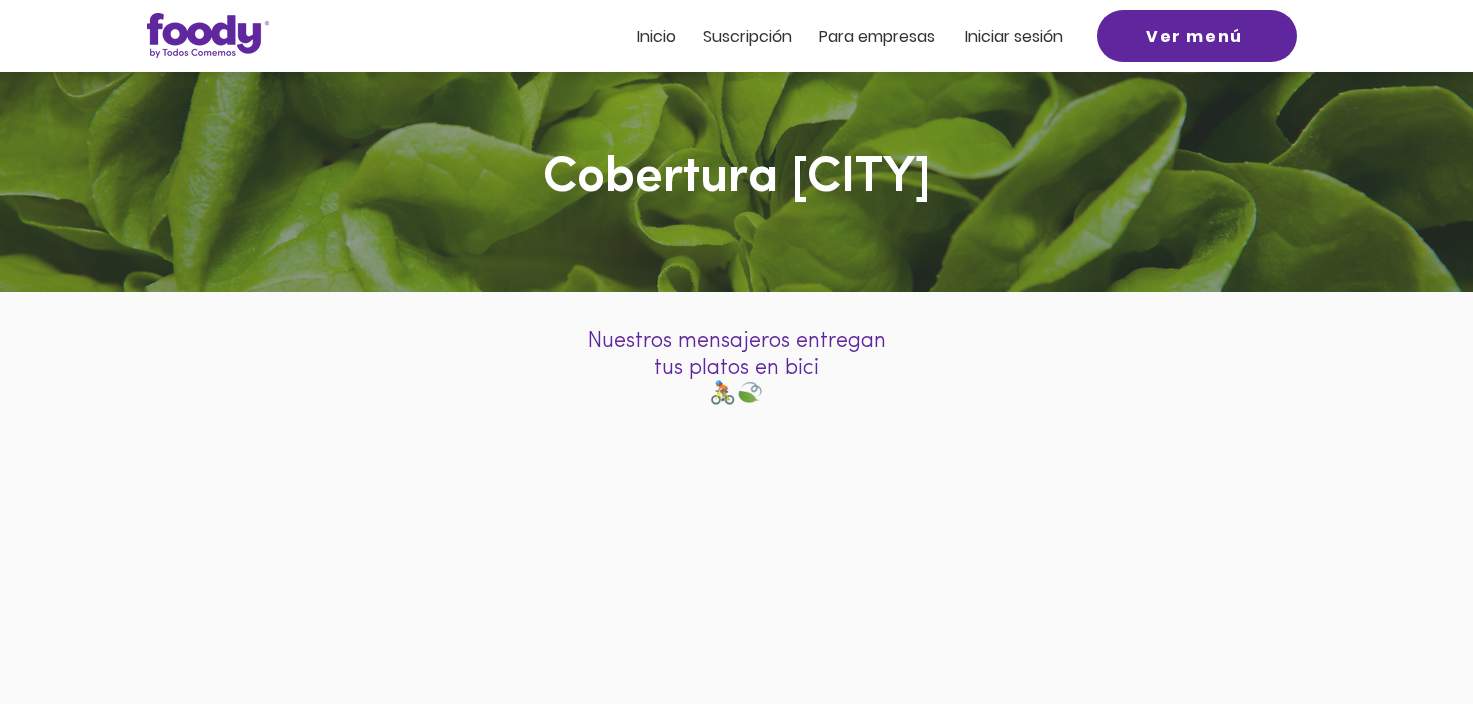 scroll, scrollTop: 0, scrollLeft: 0, axis: both 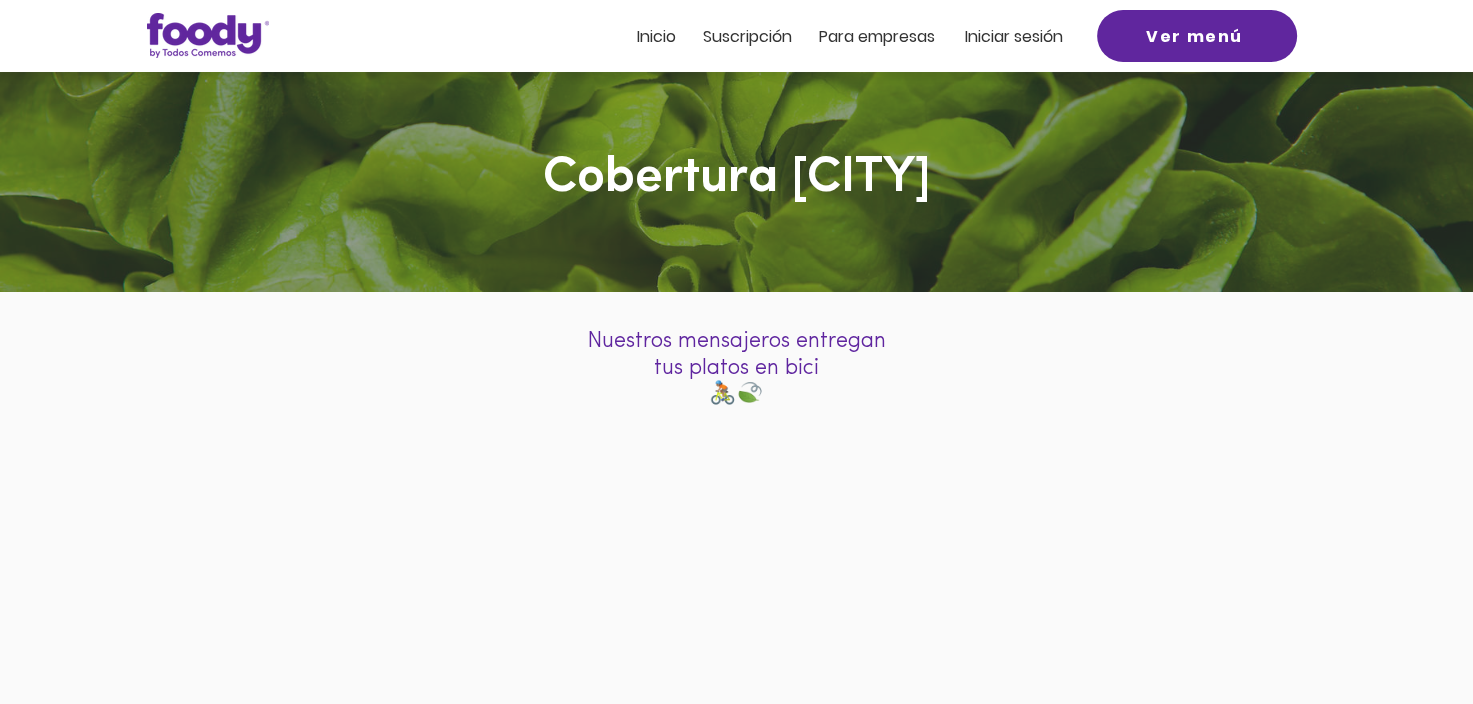 click on "Suscripción" at bounding box center (747, 36) 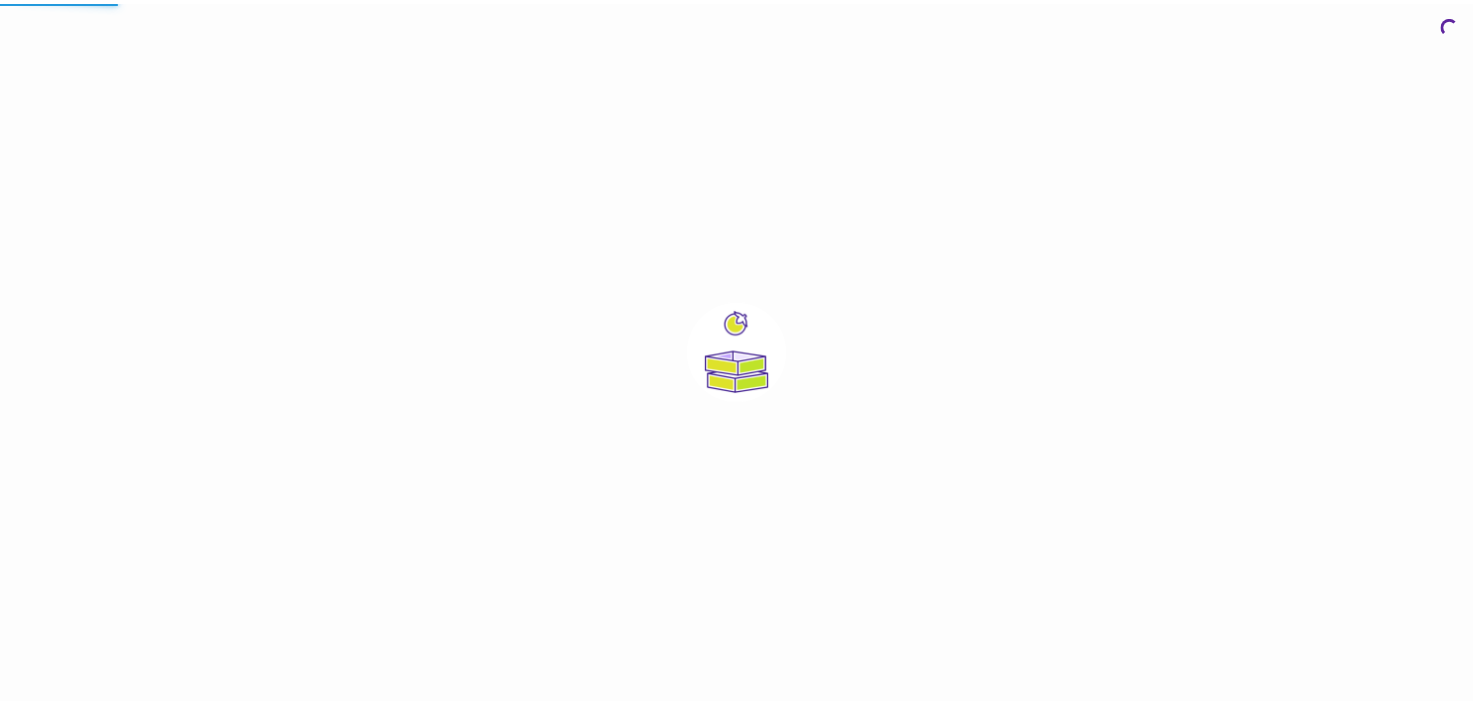 scroll, scrollTop: 0, scrollLeft: 0, axis: both 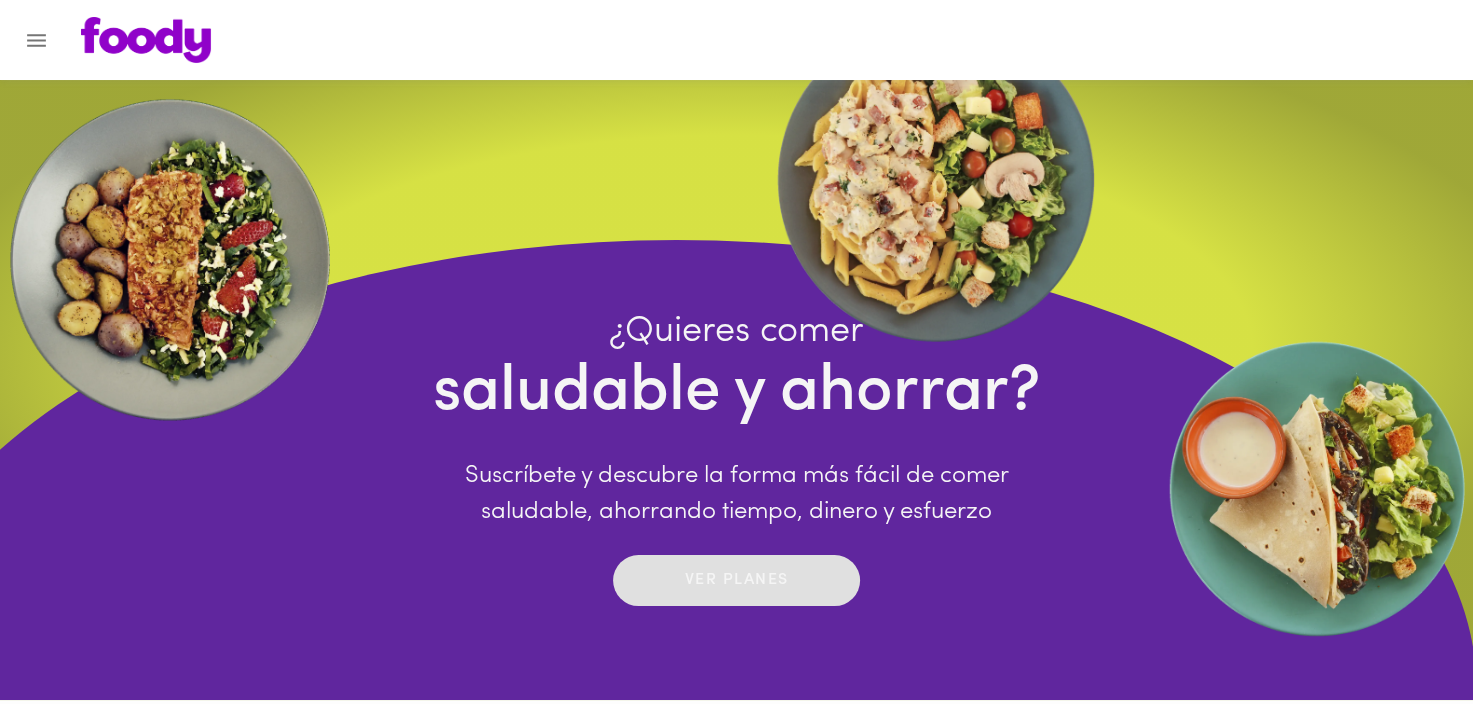 click on "Ver planes" at bounding box center [737, 580] 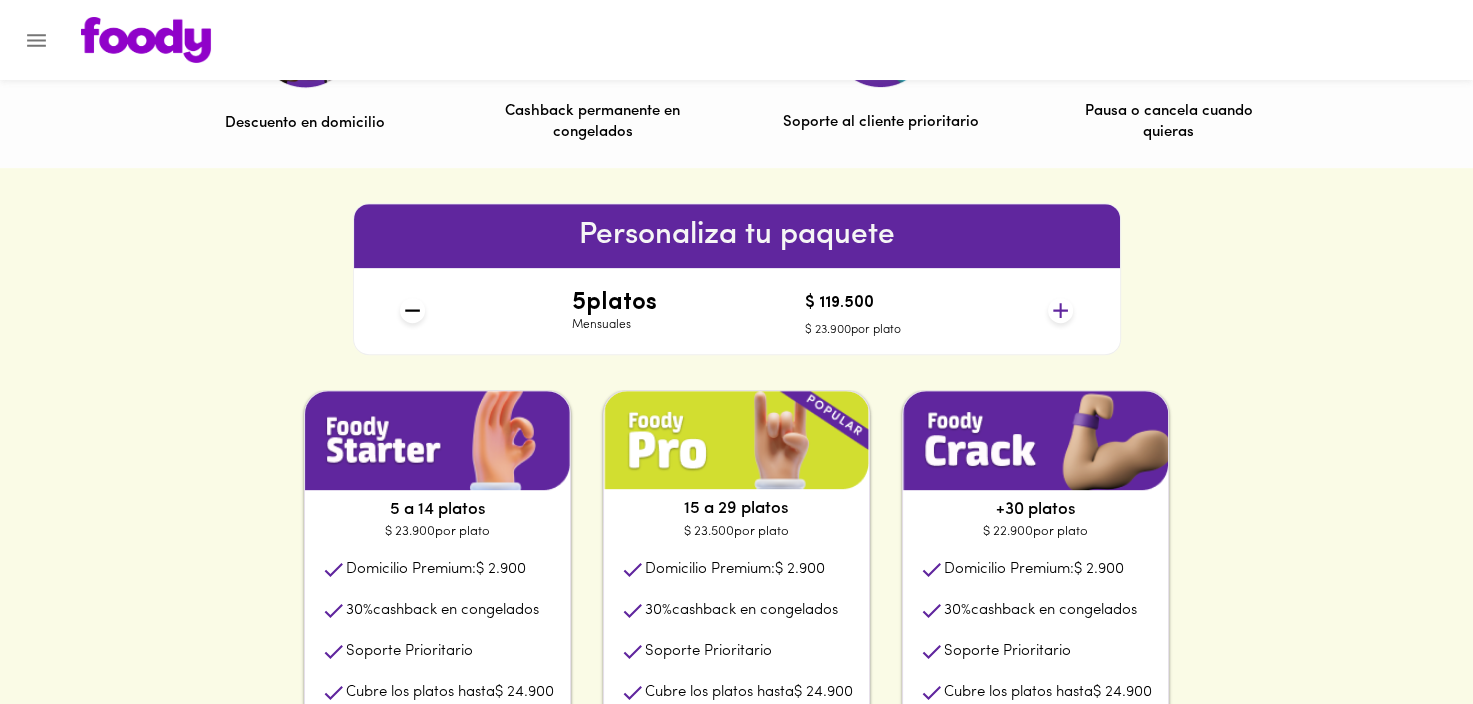 scroll, scrollTop: 700, scrollLeft: 0, axis: vertical 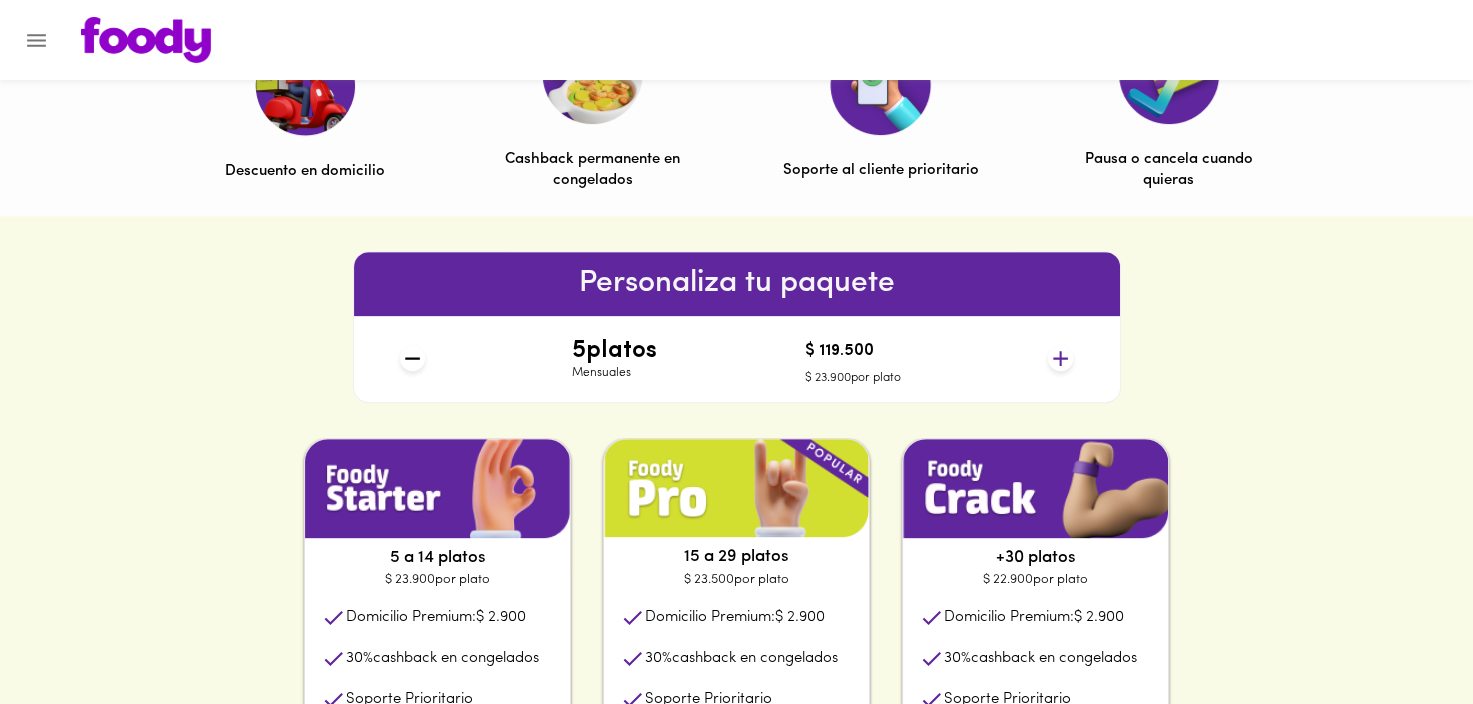 click 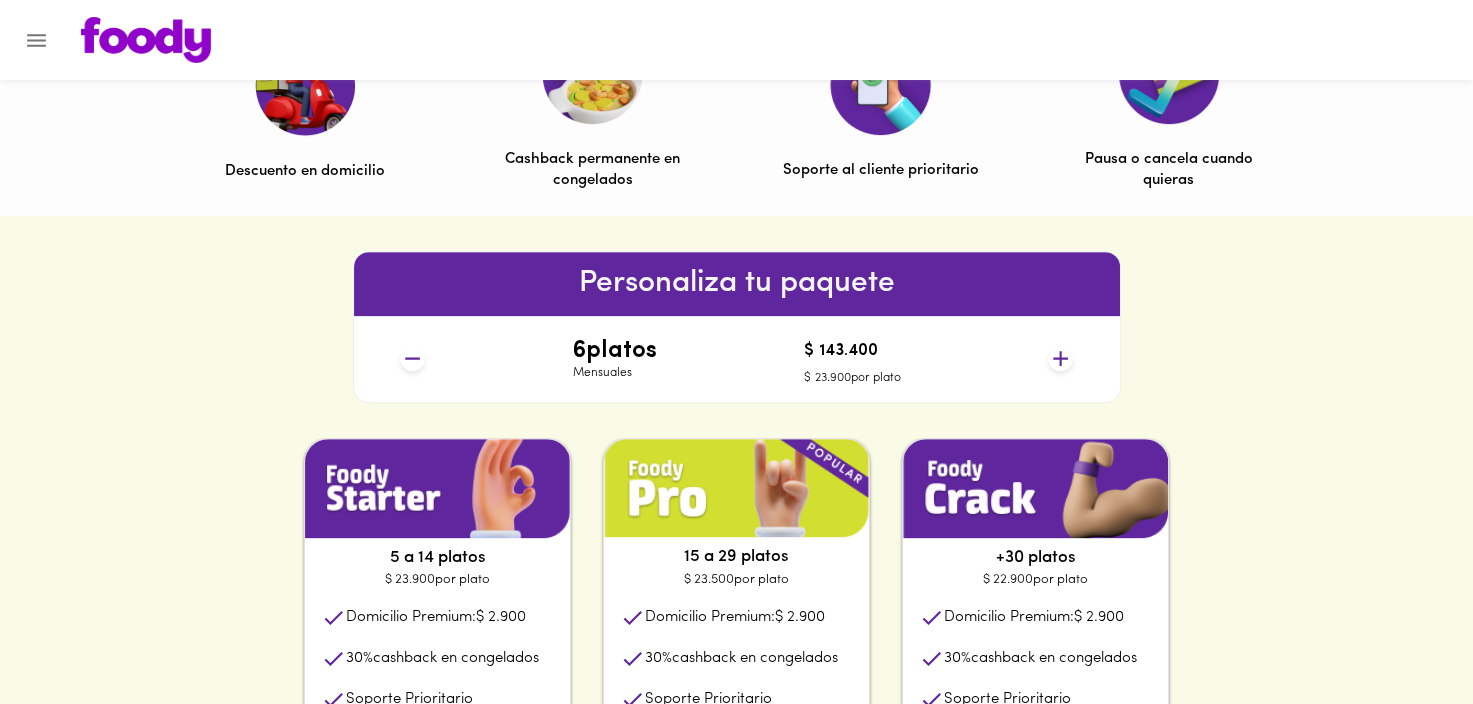 click 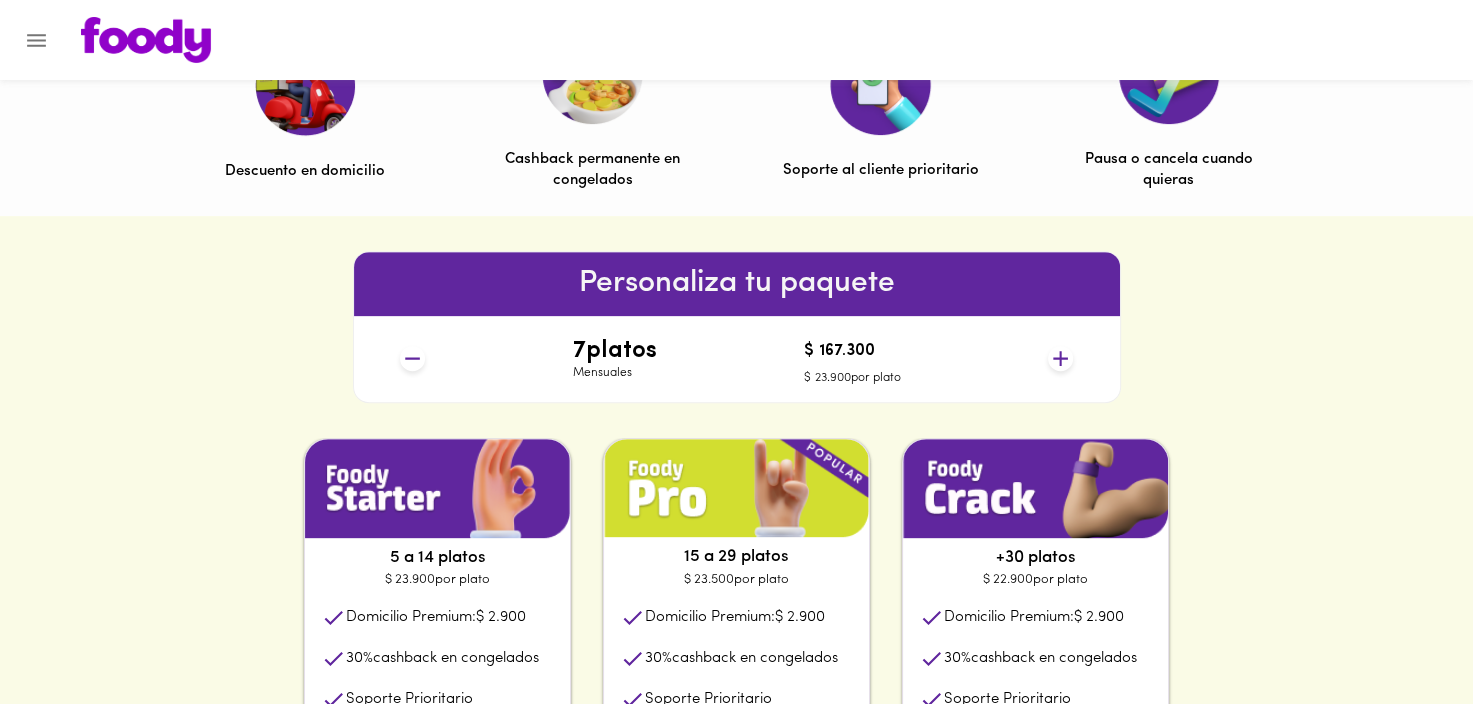 click 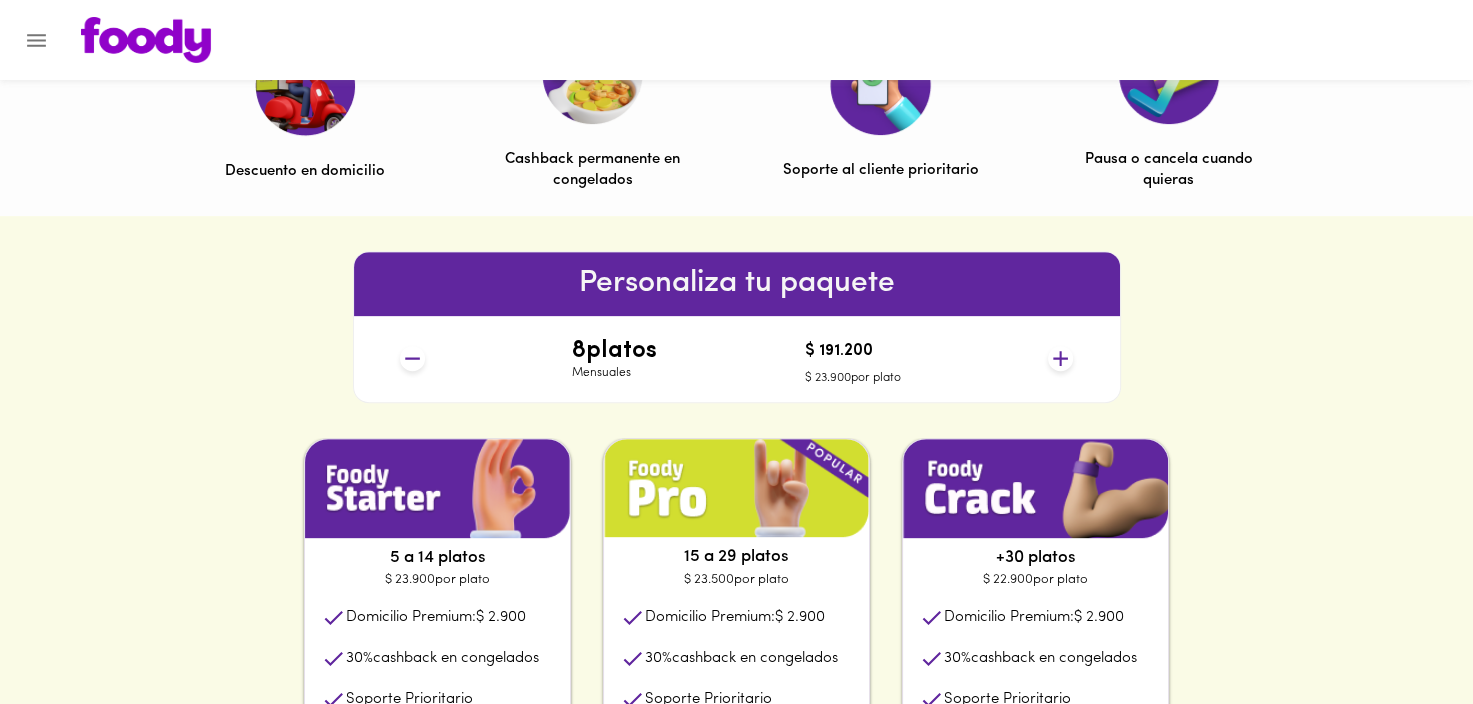 click 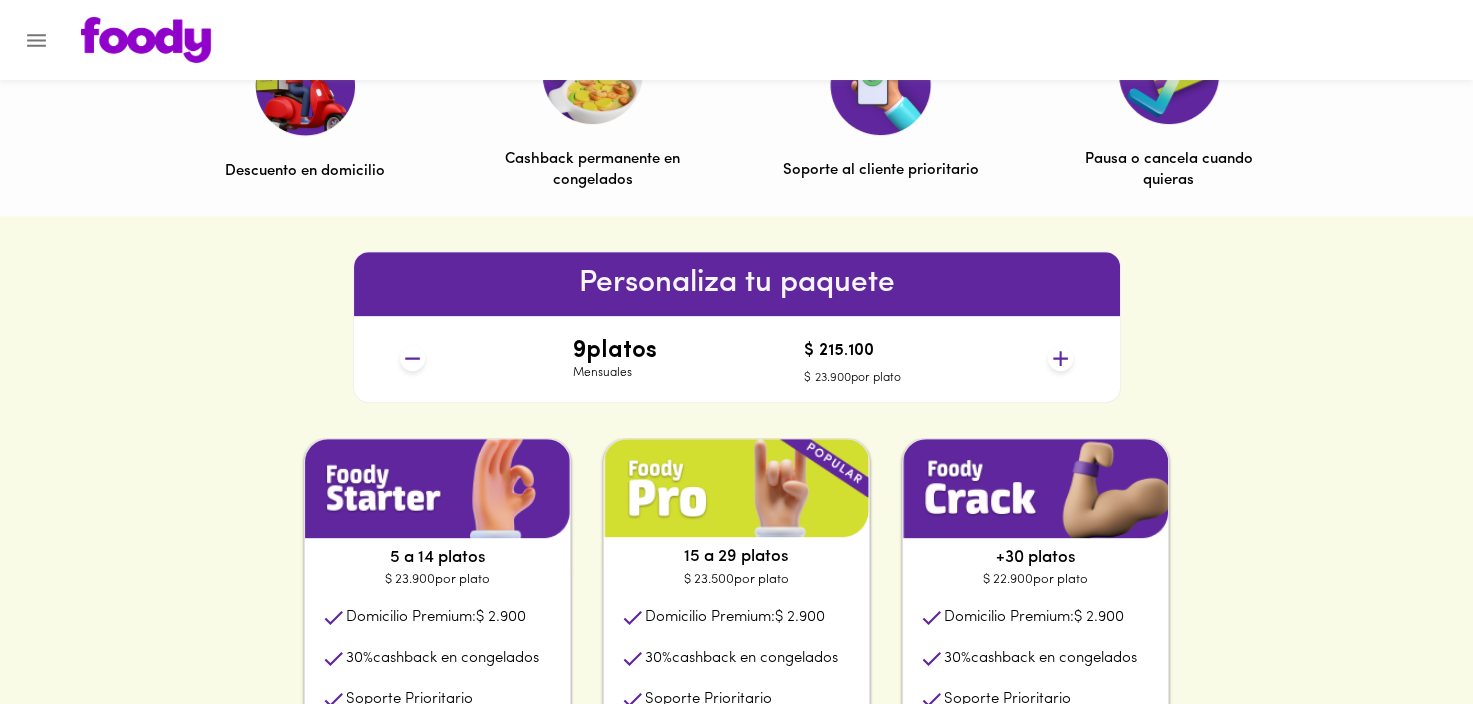 click 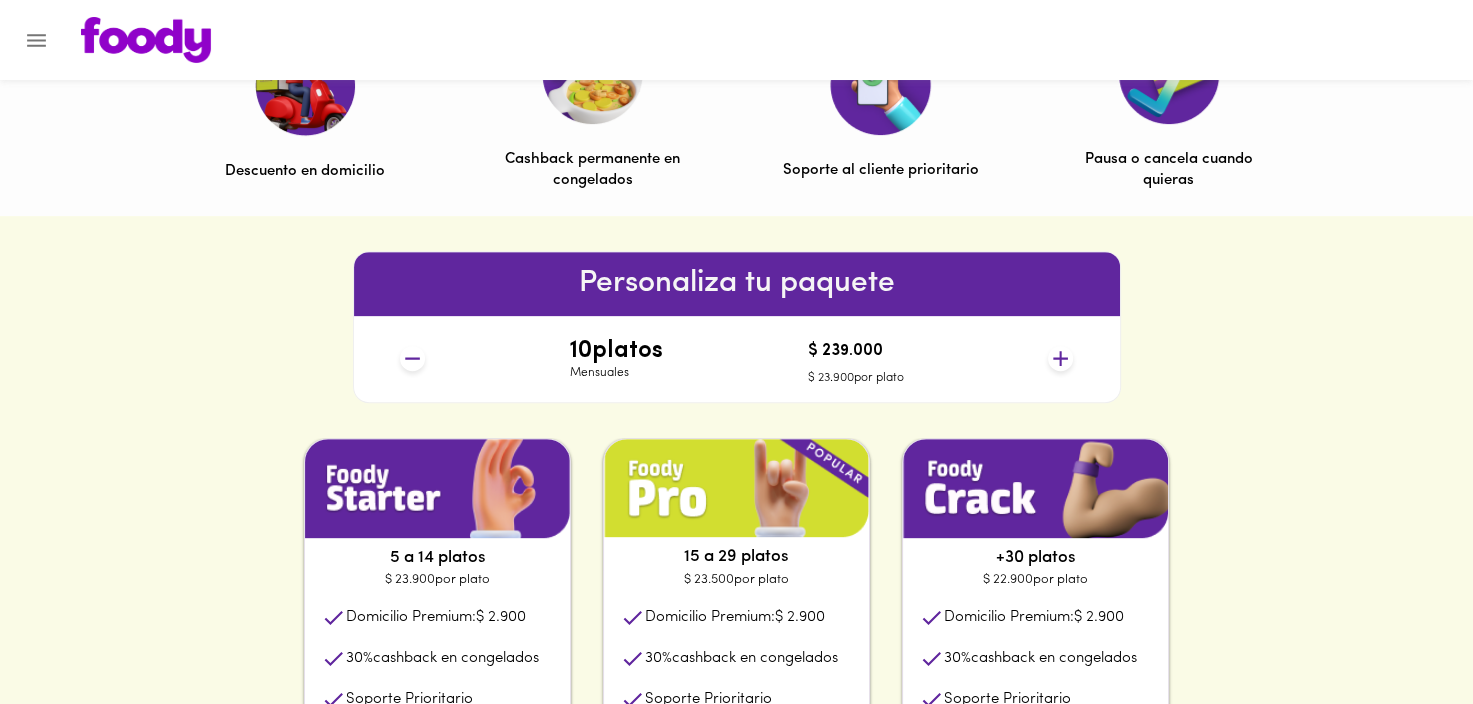 click 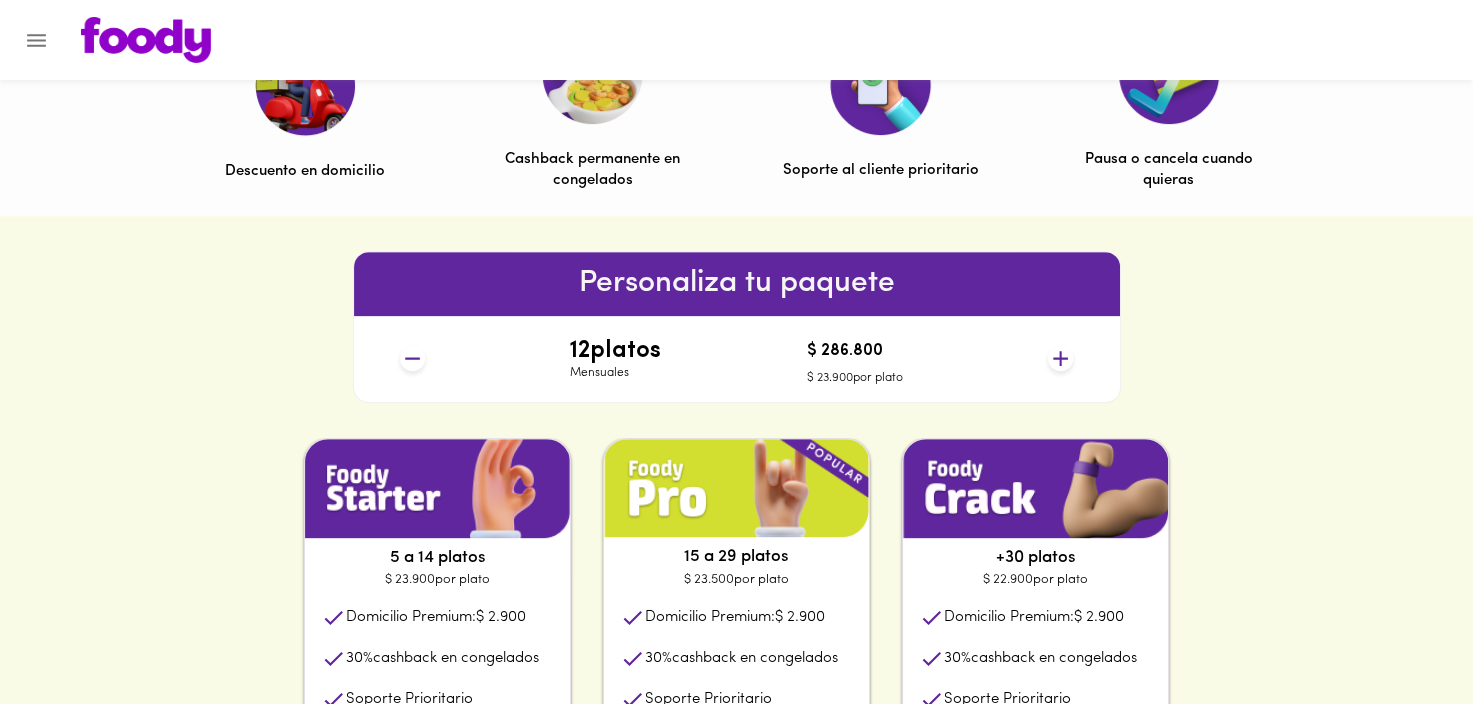 click 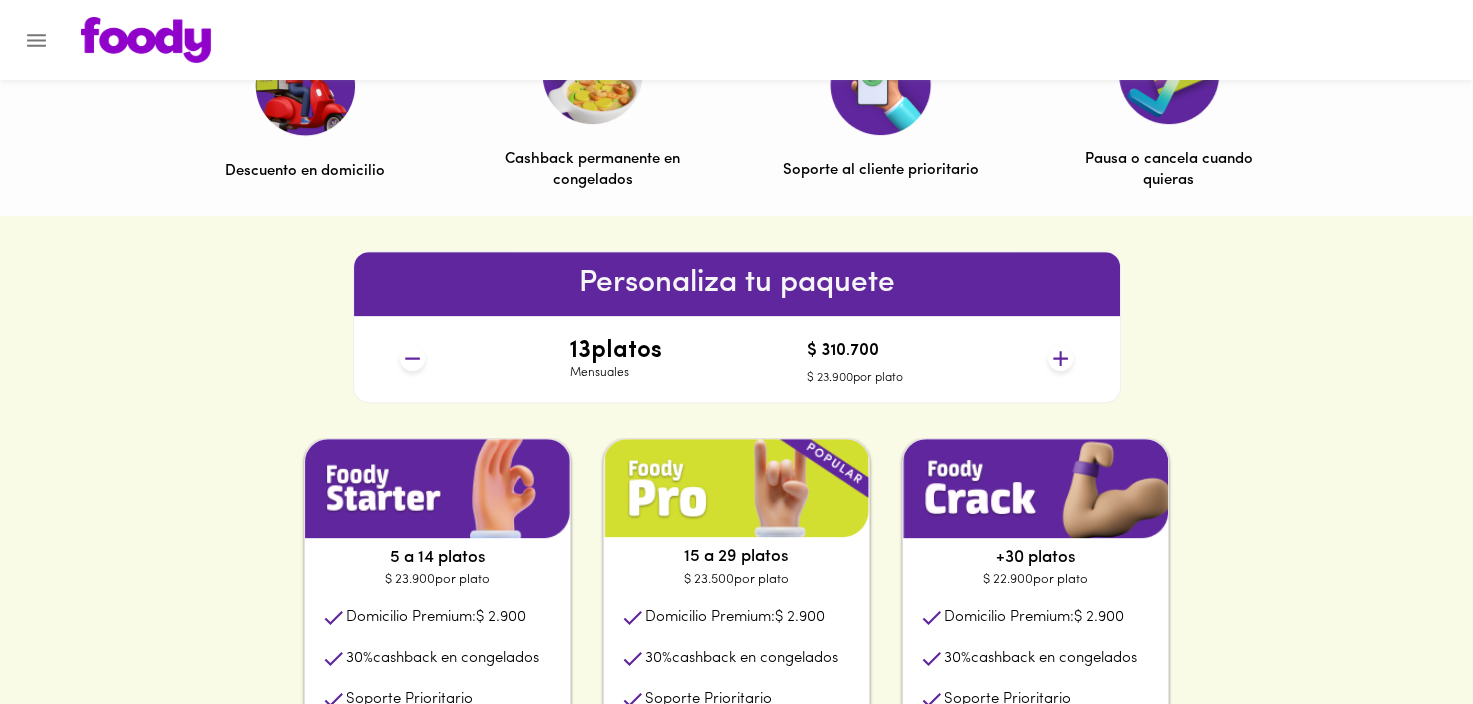 click 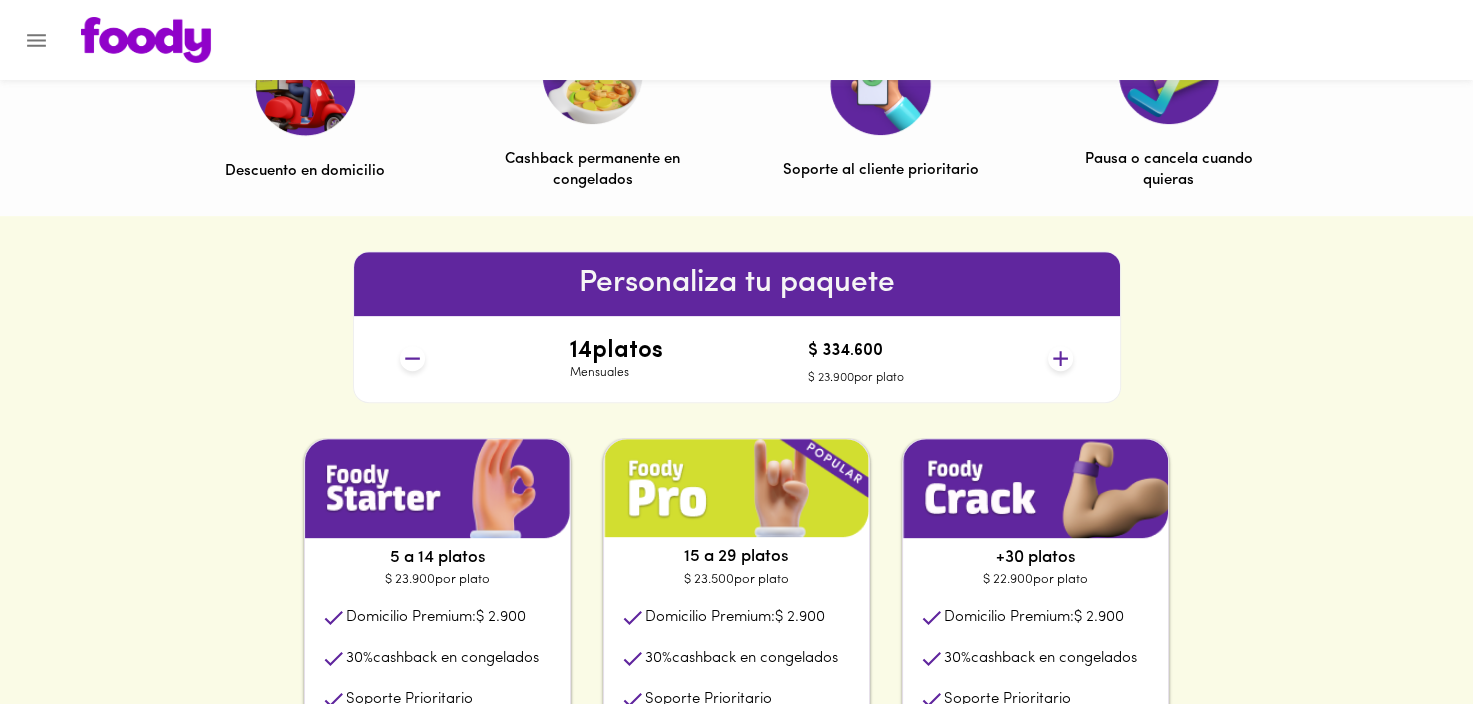click 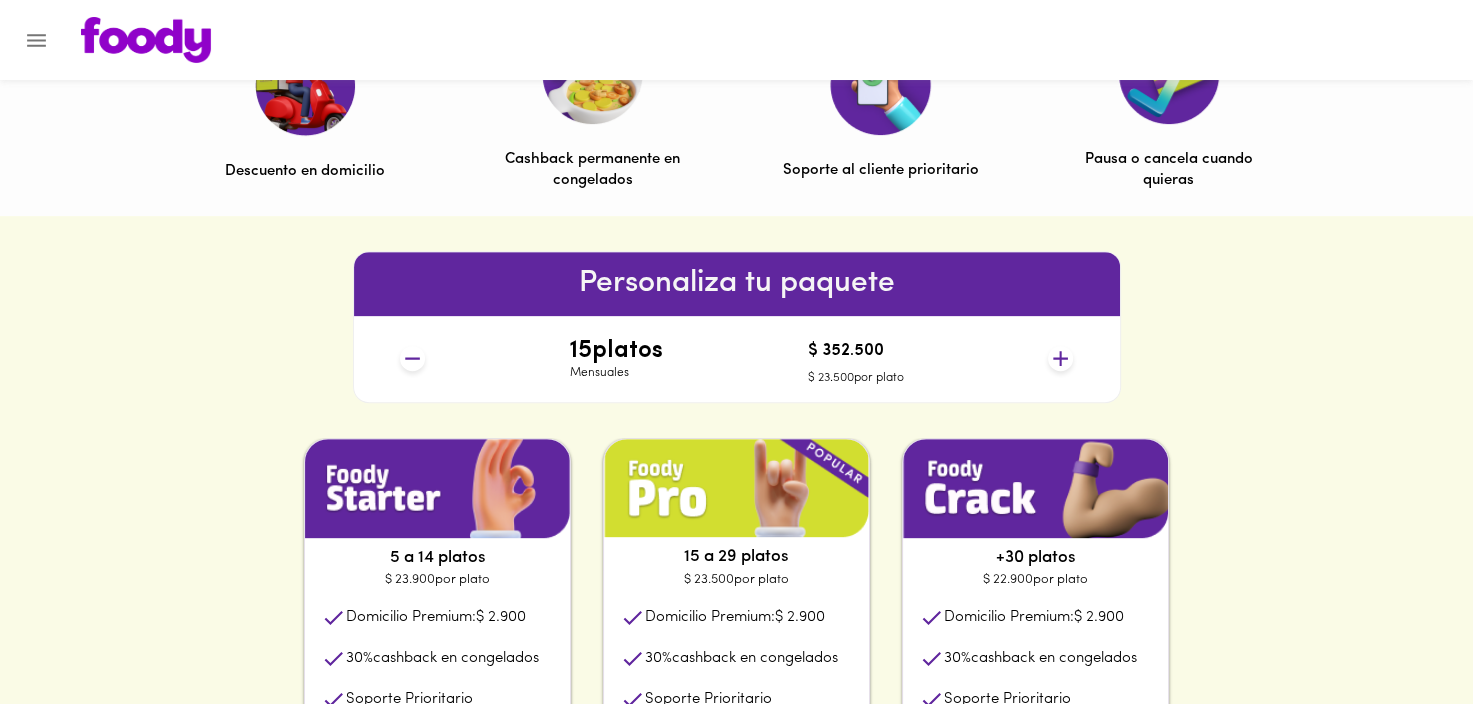 click 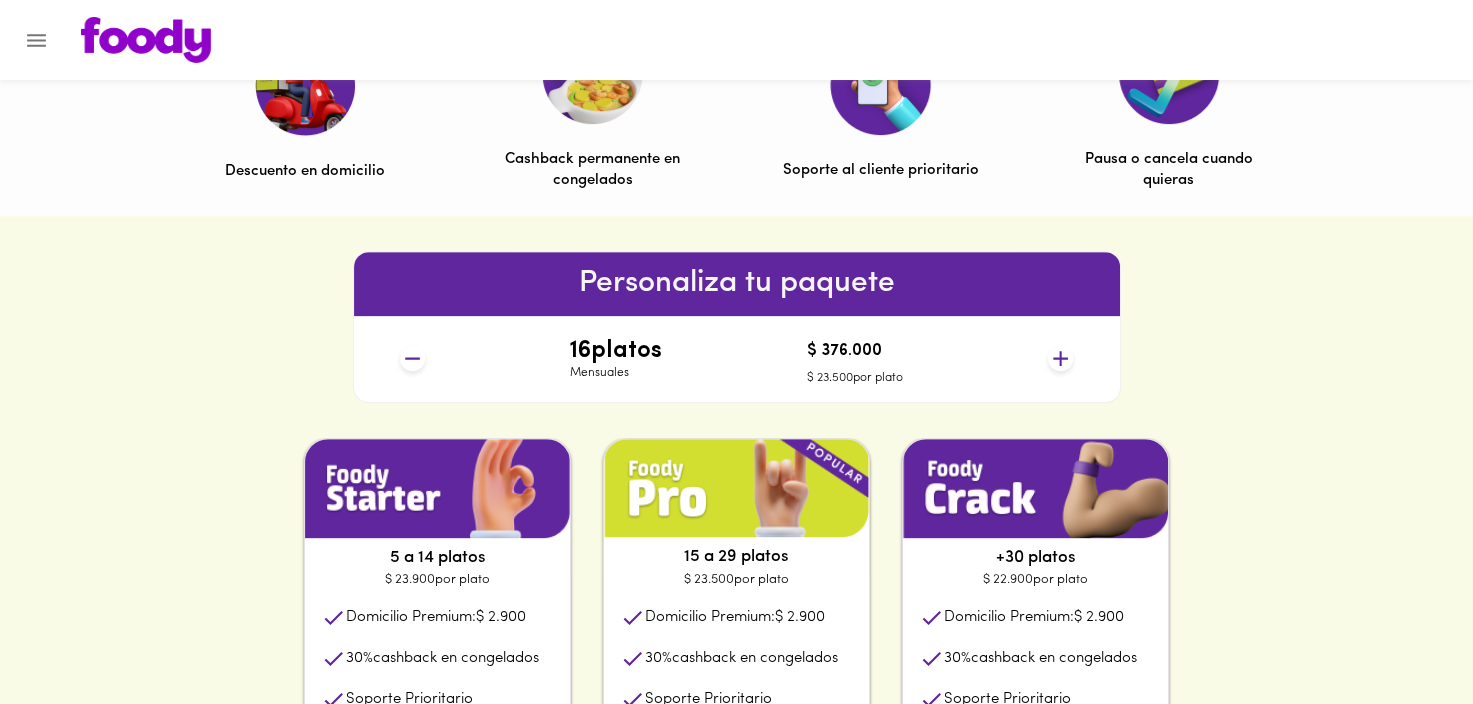 click 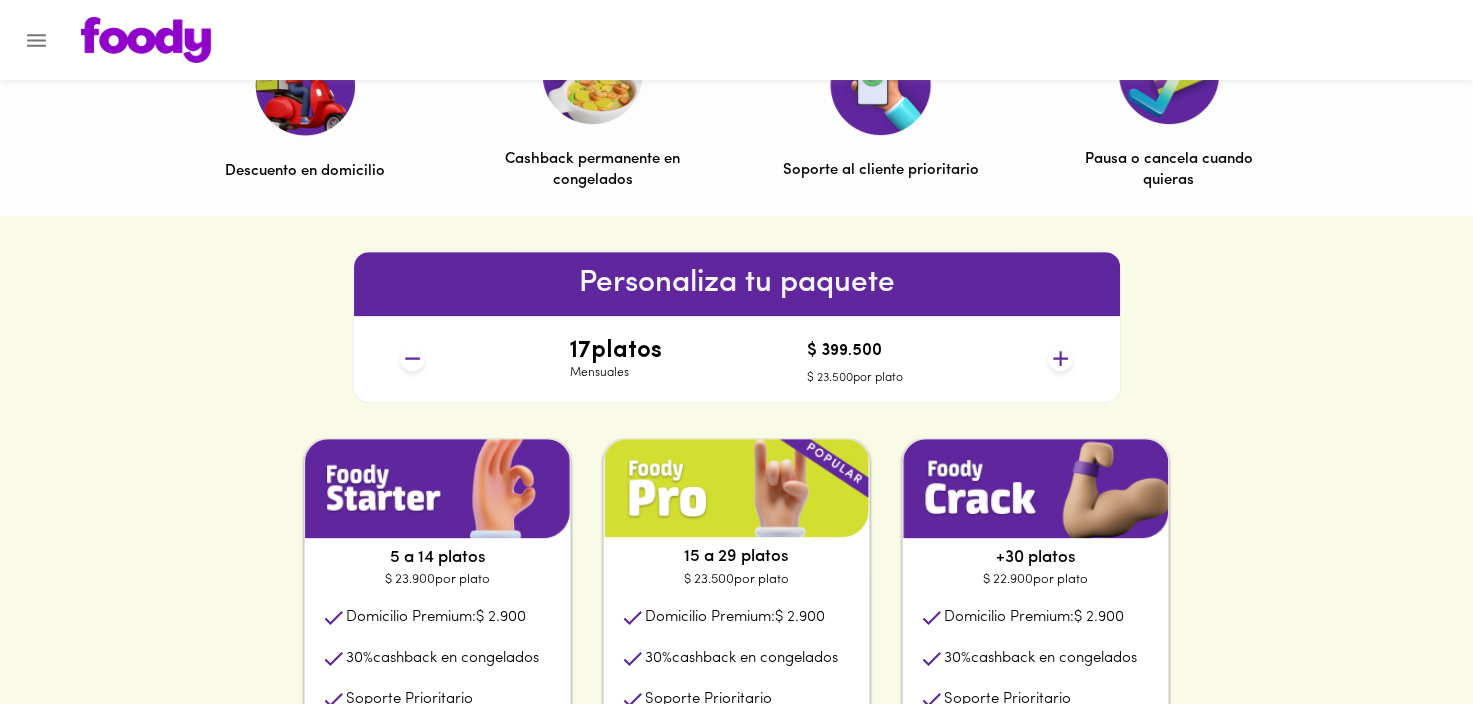 click 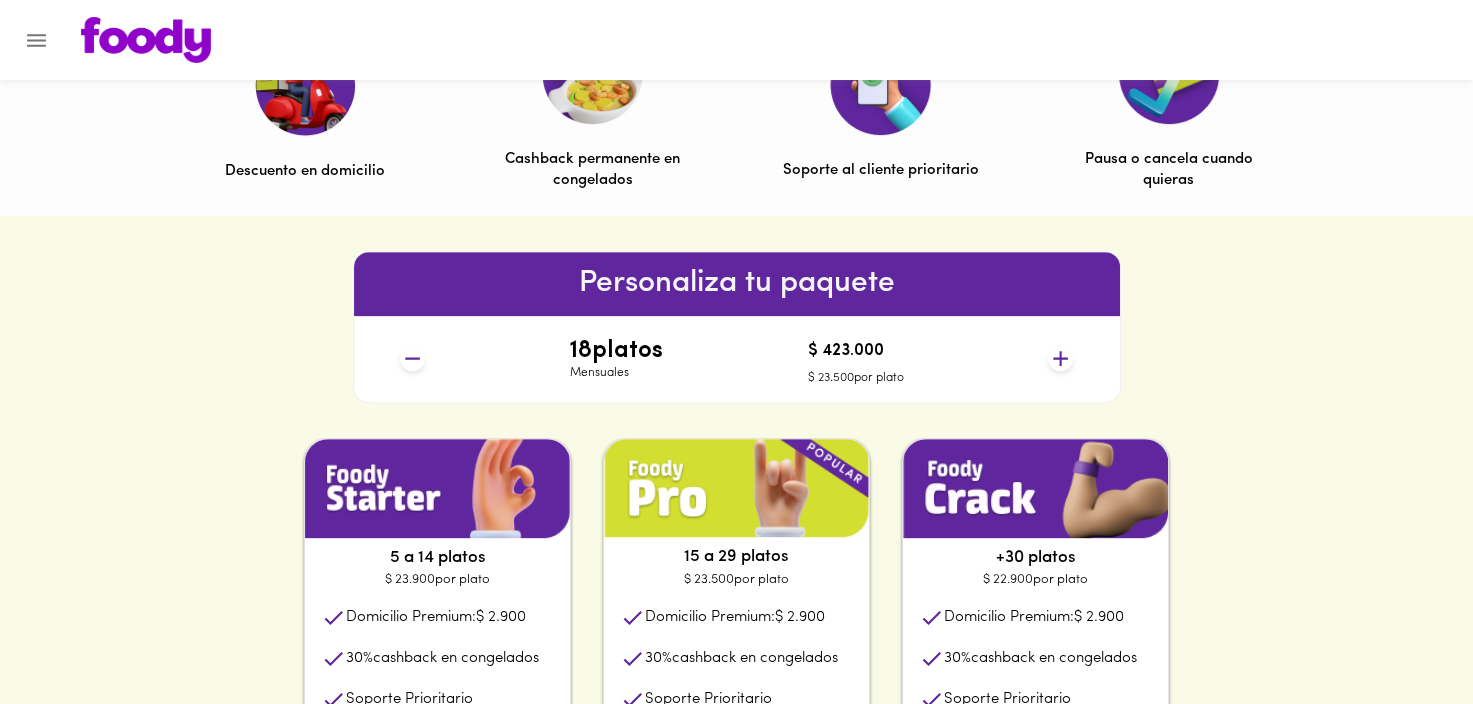 click 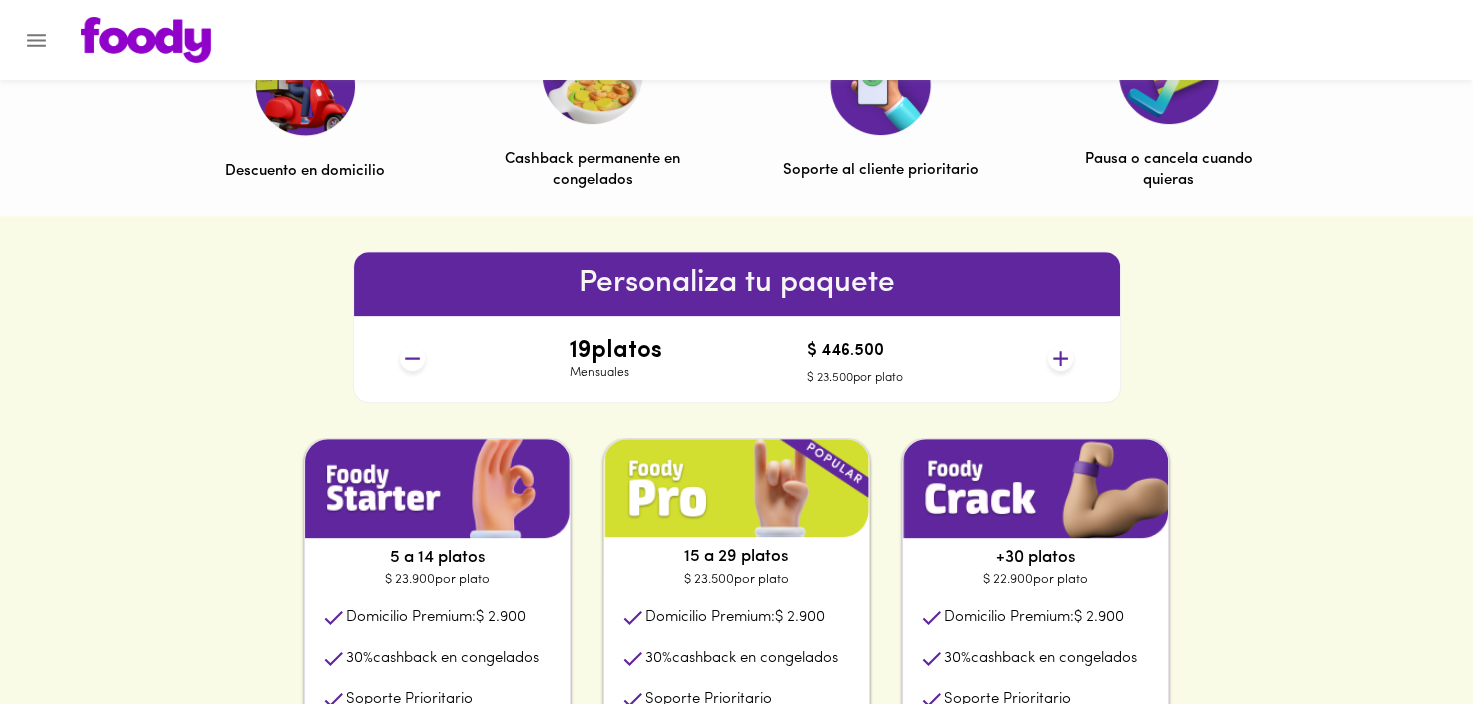 click 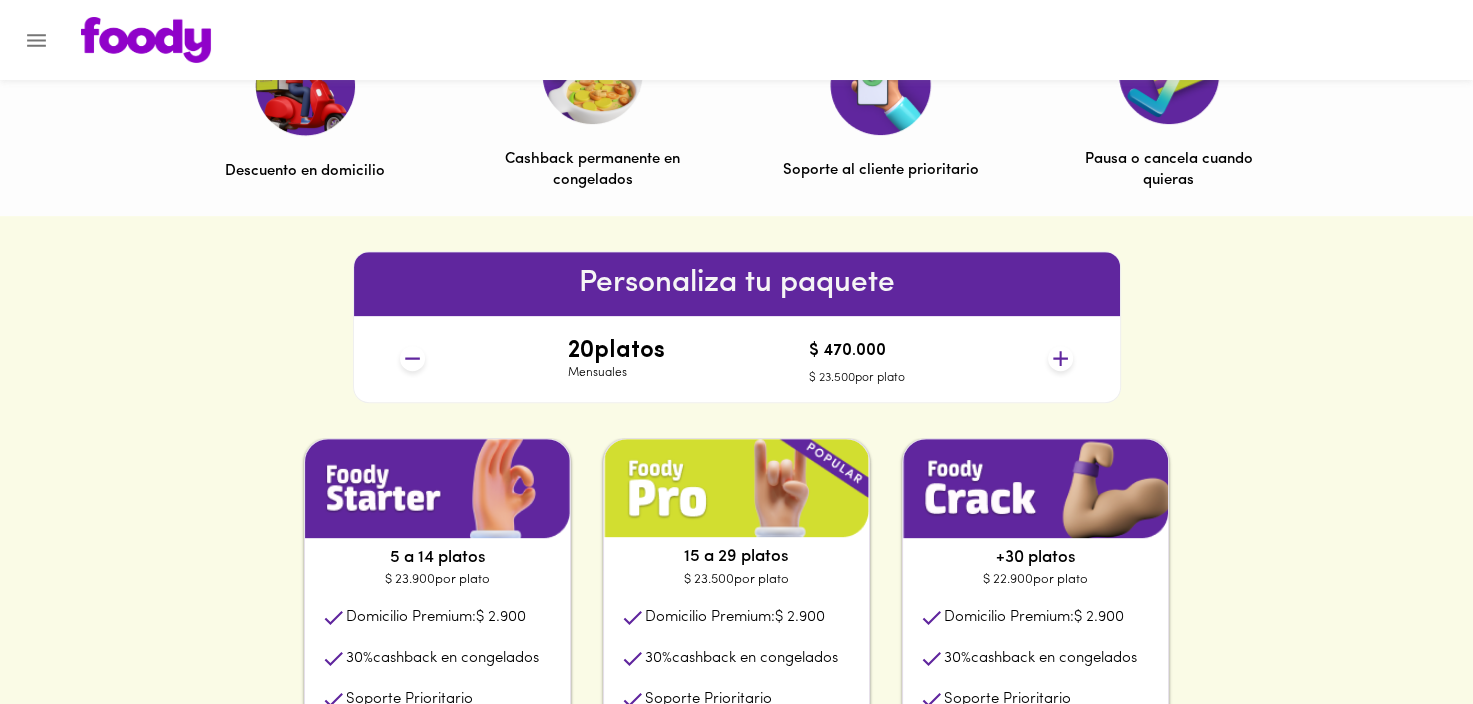 click 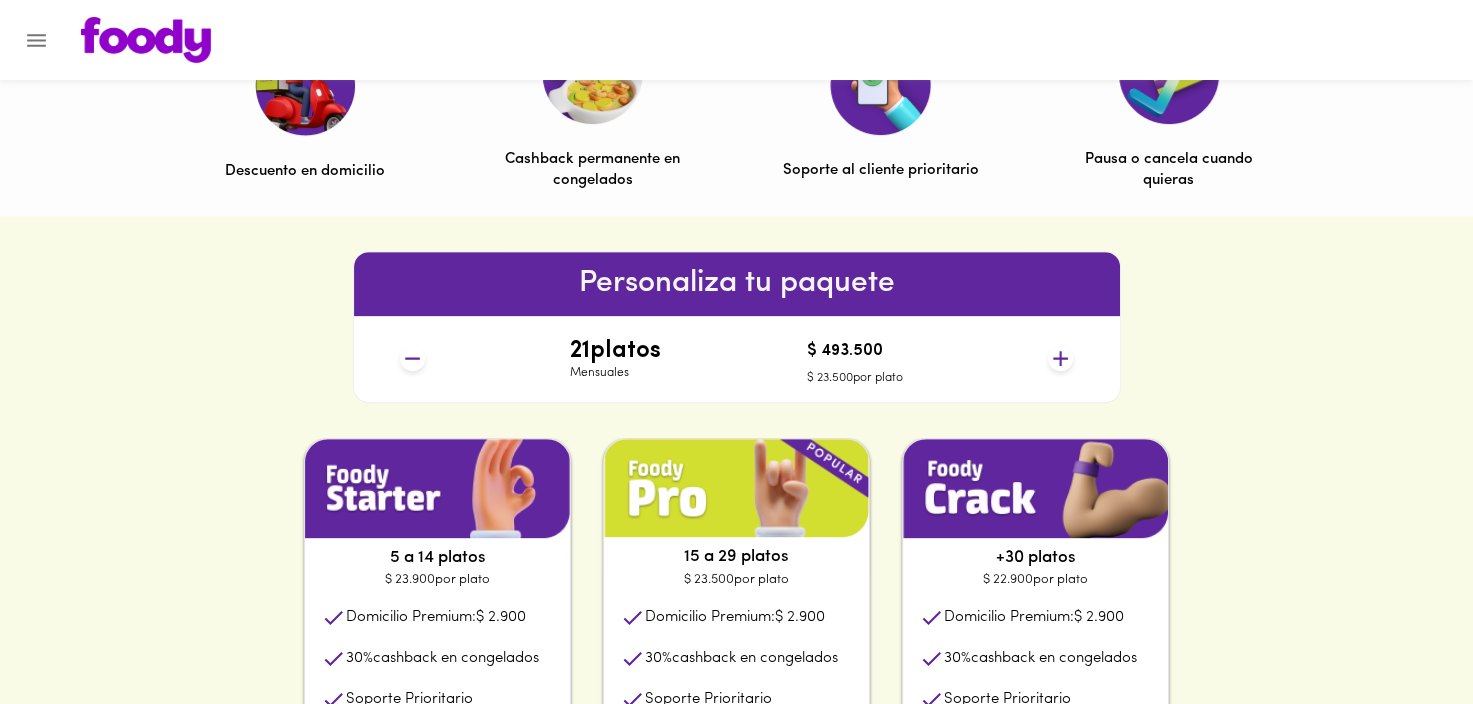 click 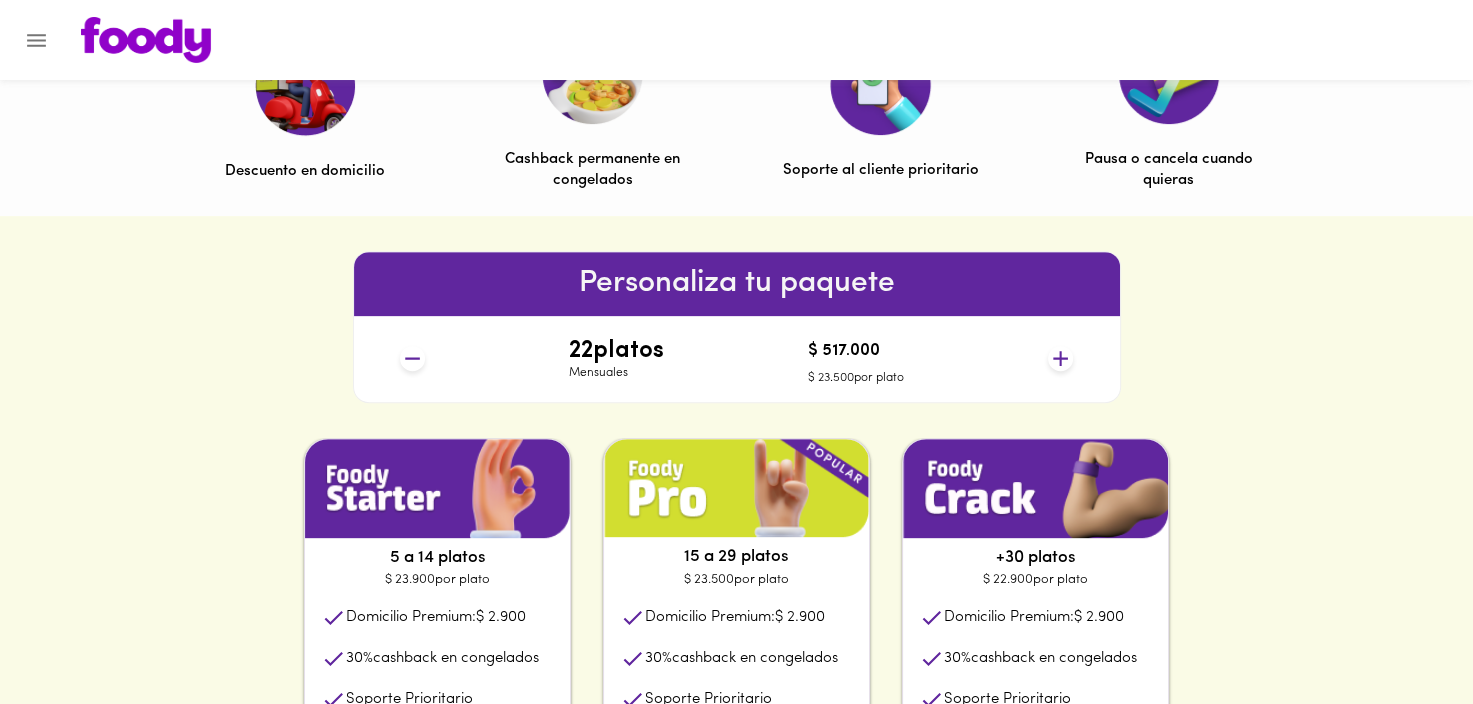 click 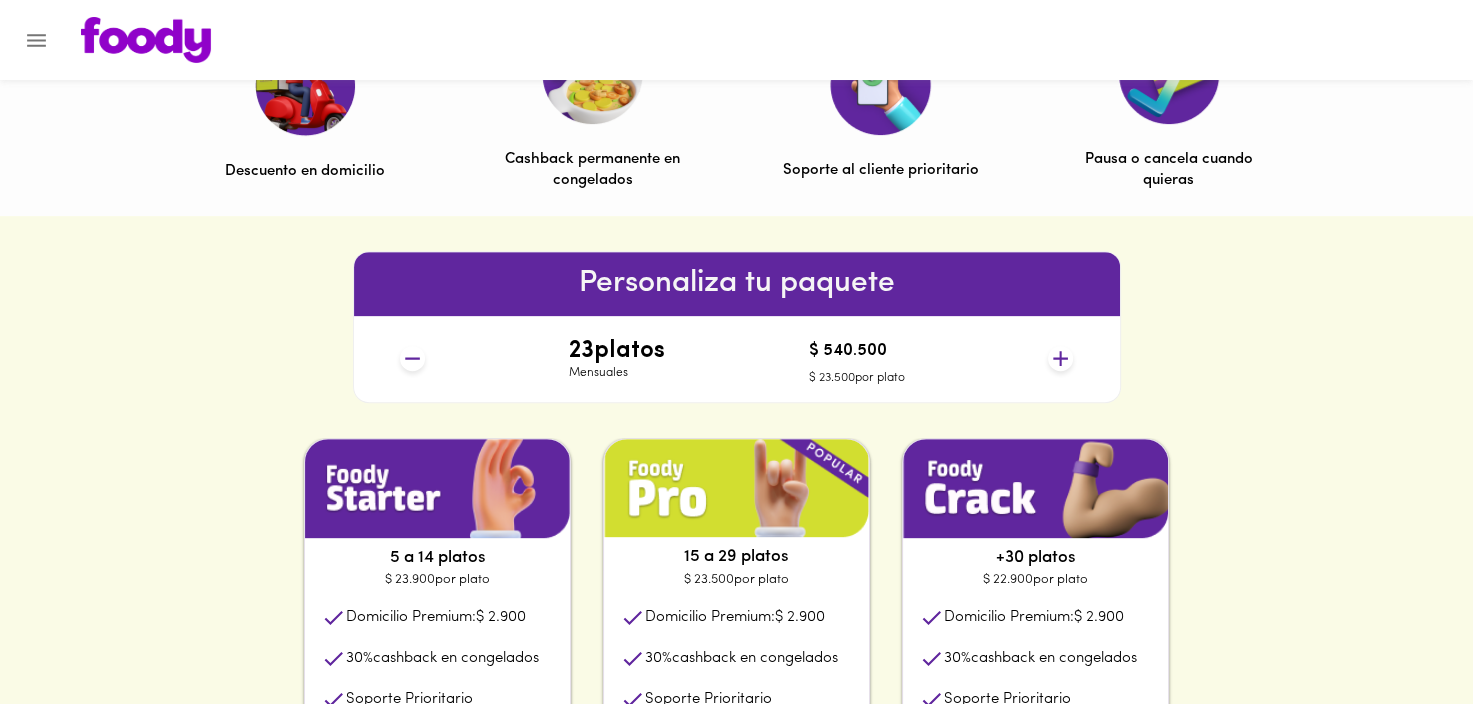 click 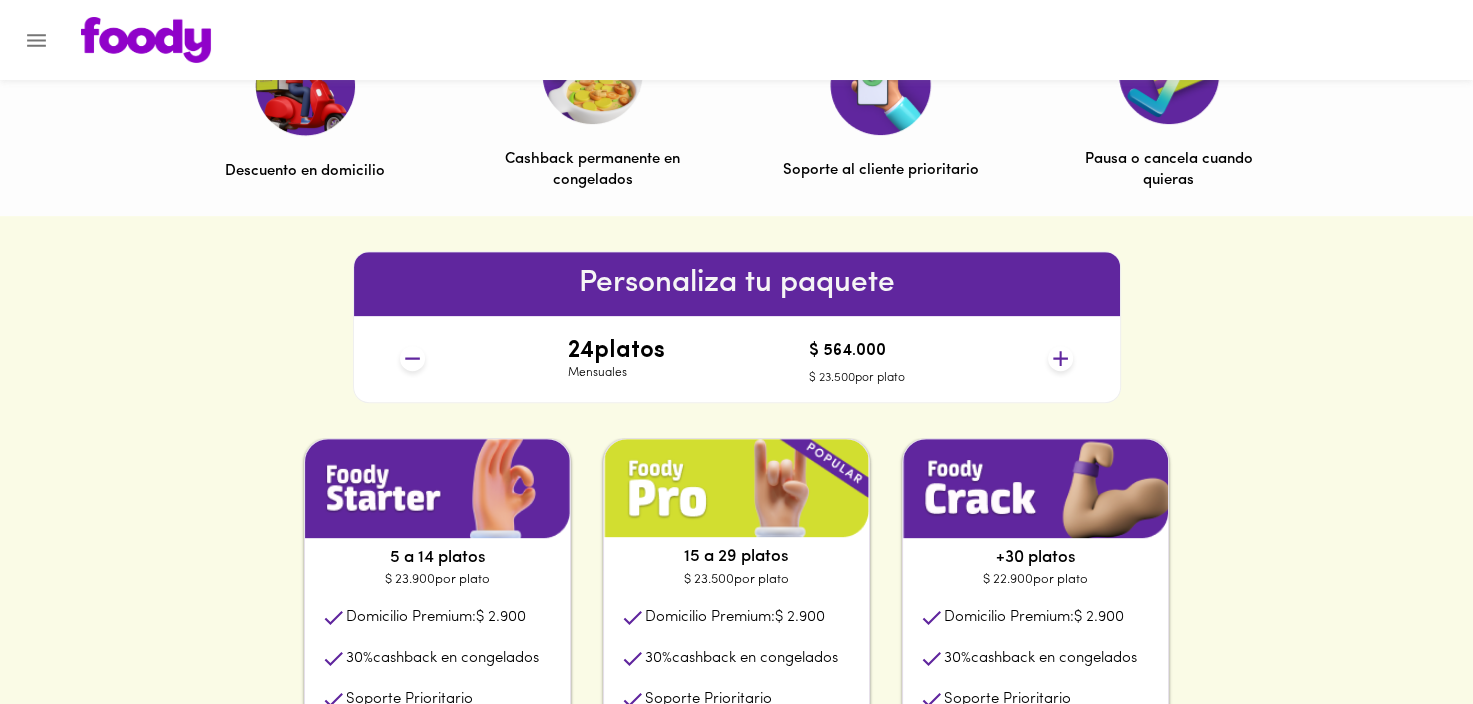 click 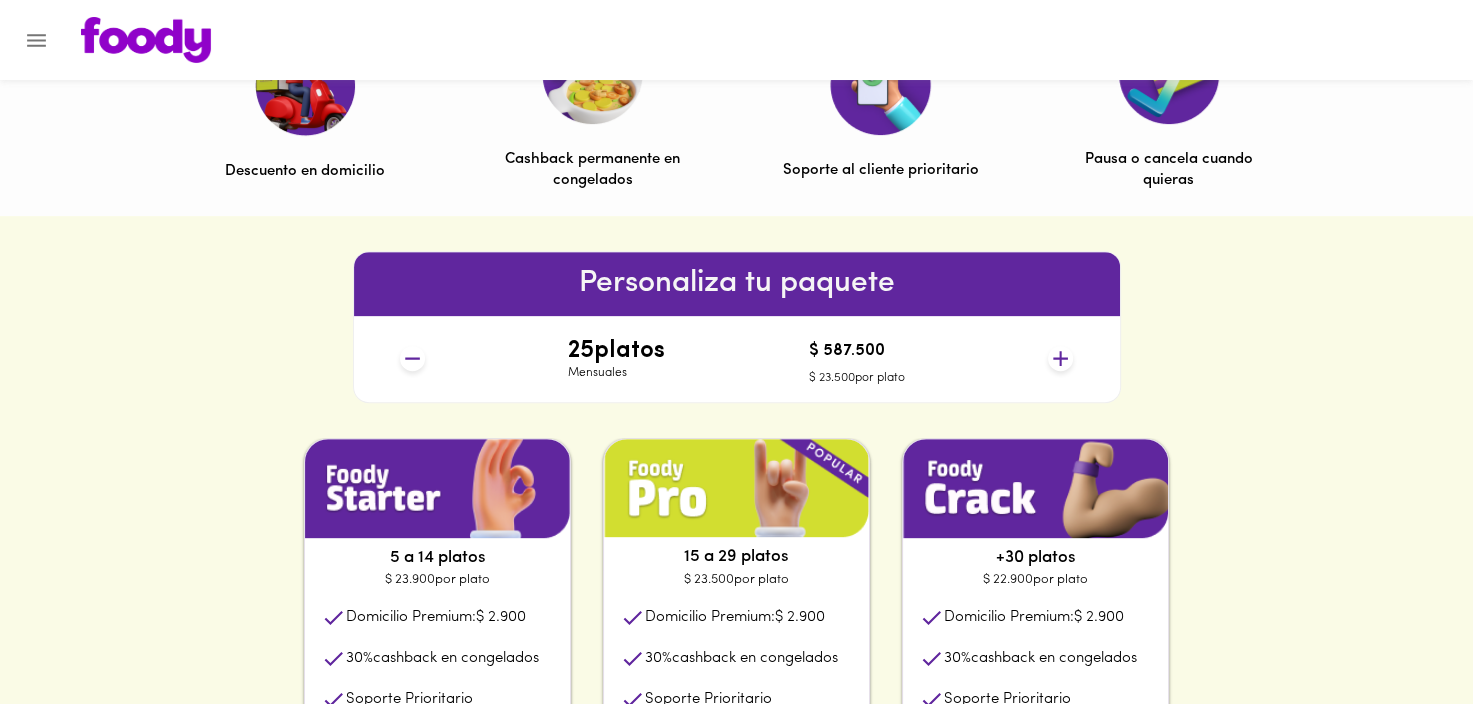 click 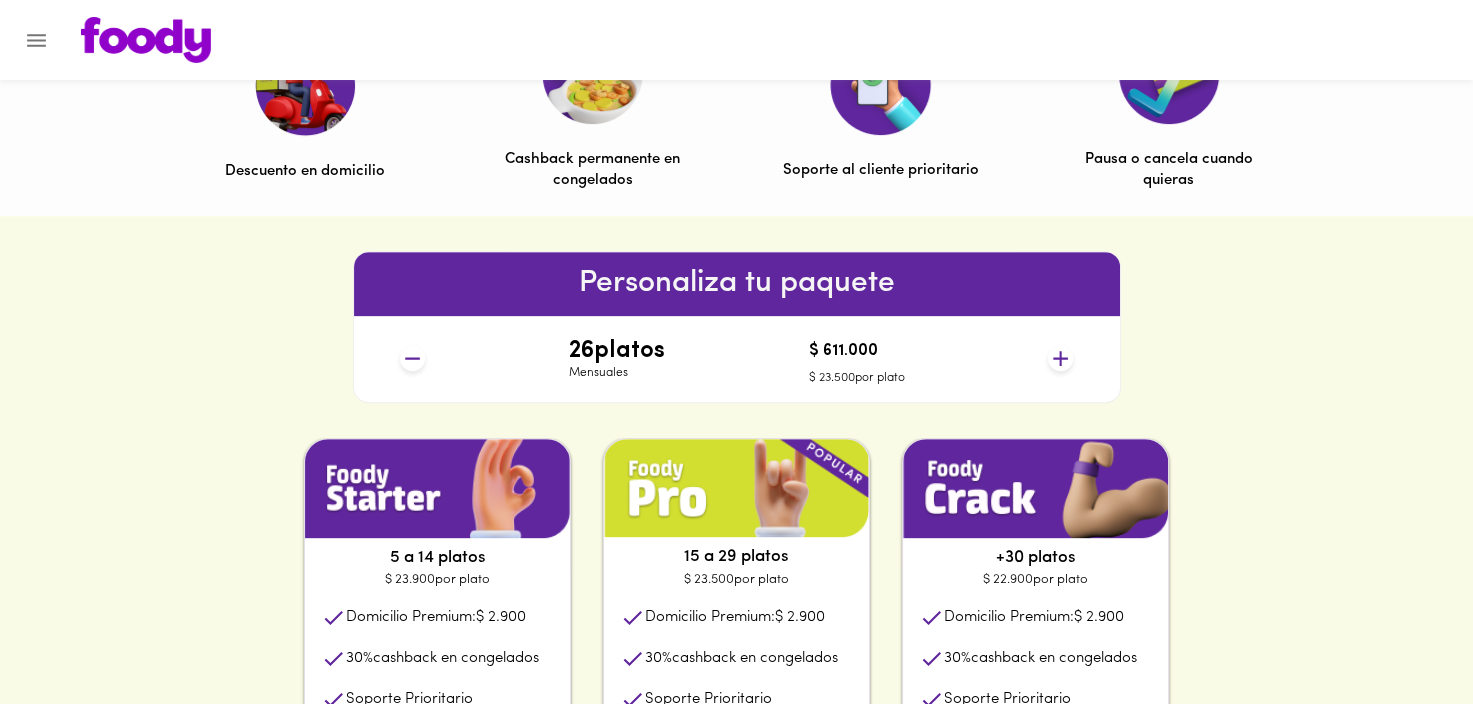 click 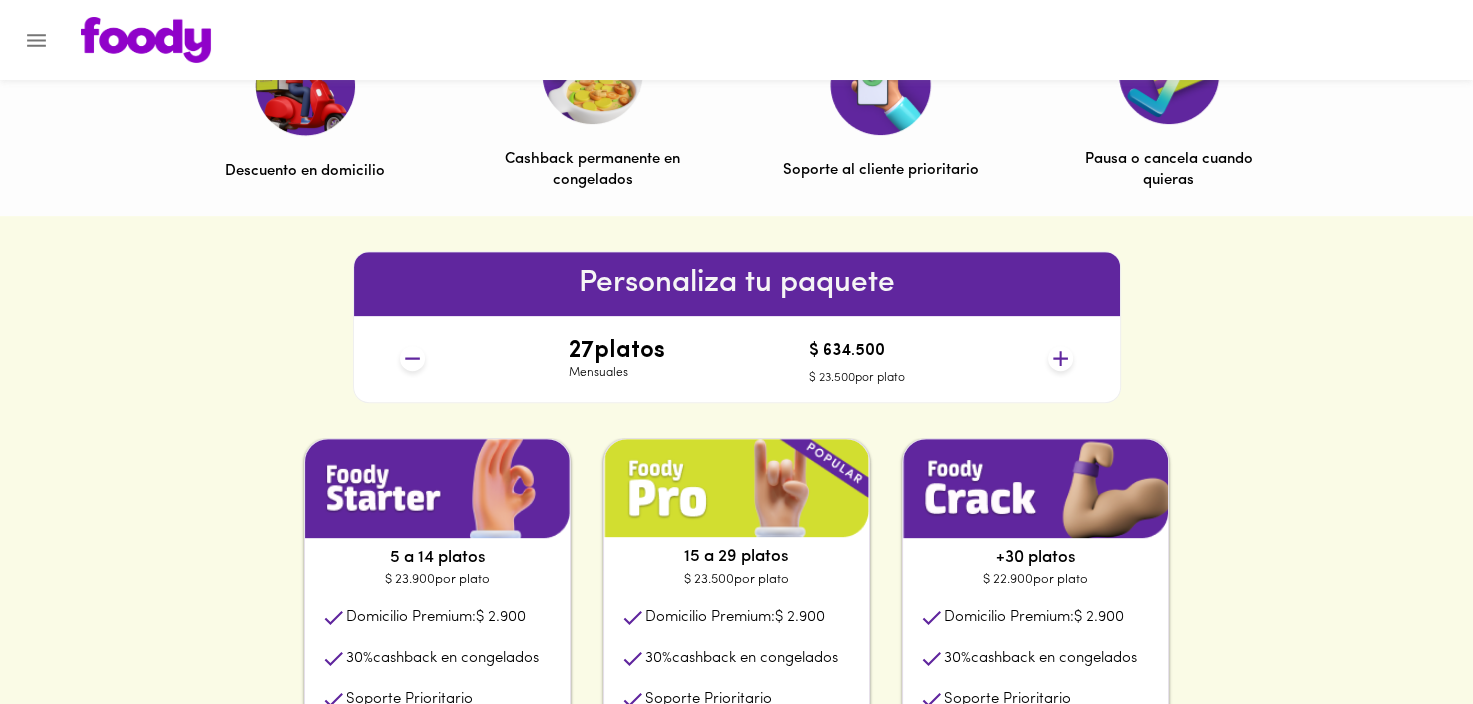 click 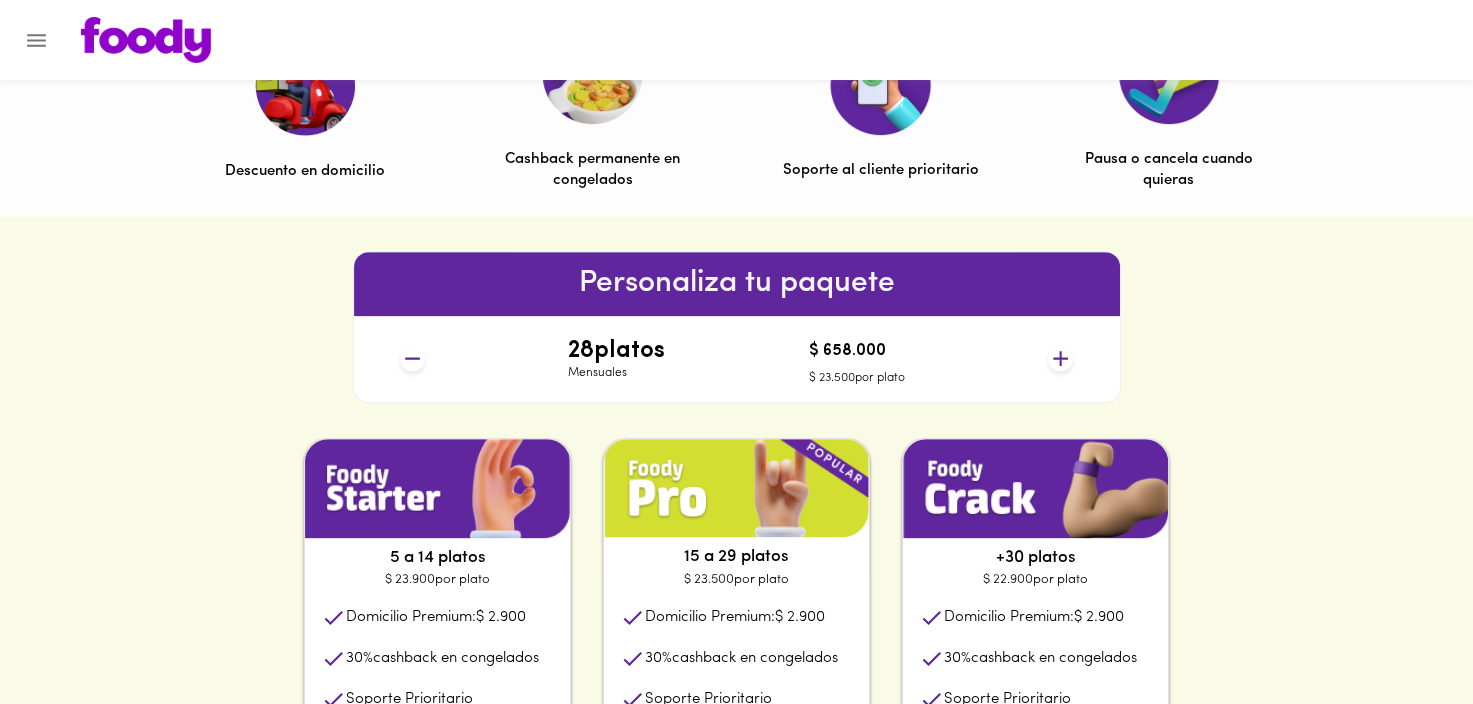 click 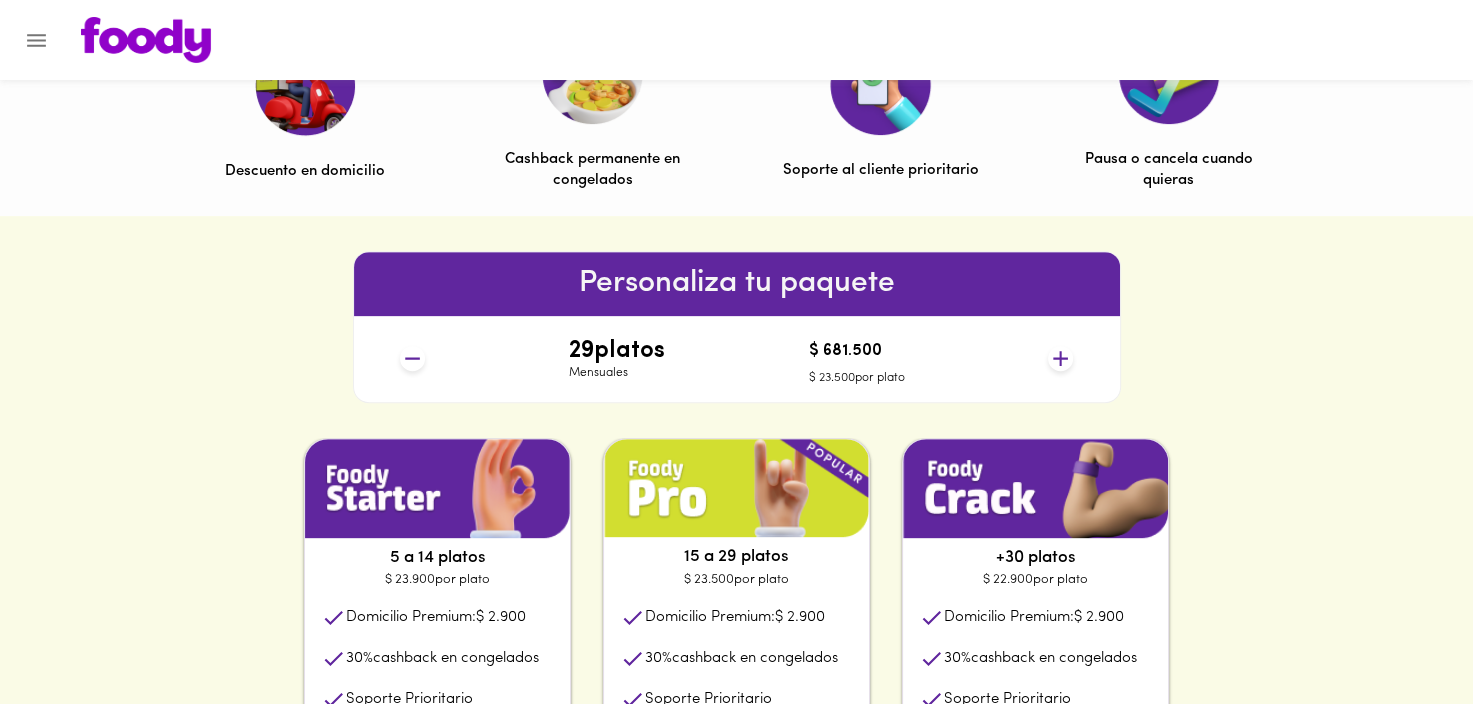 click 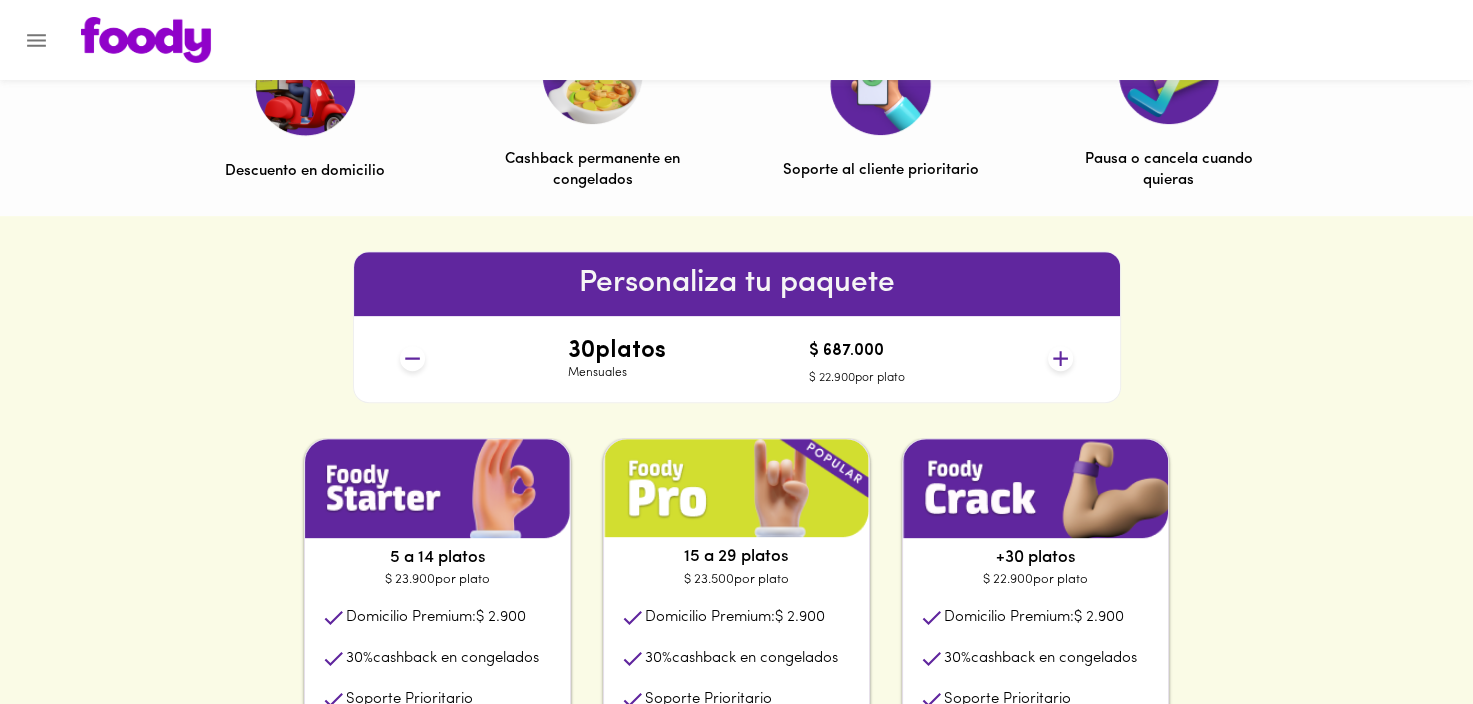 click 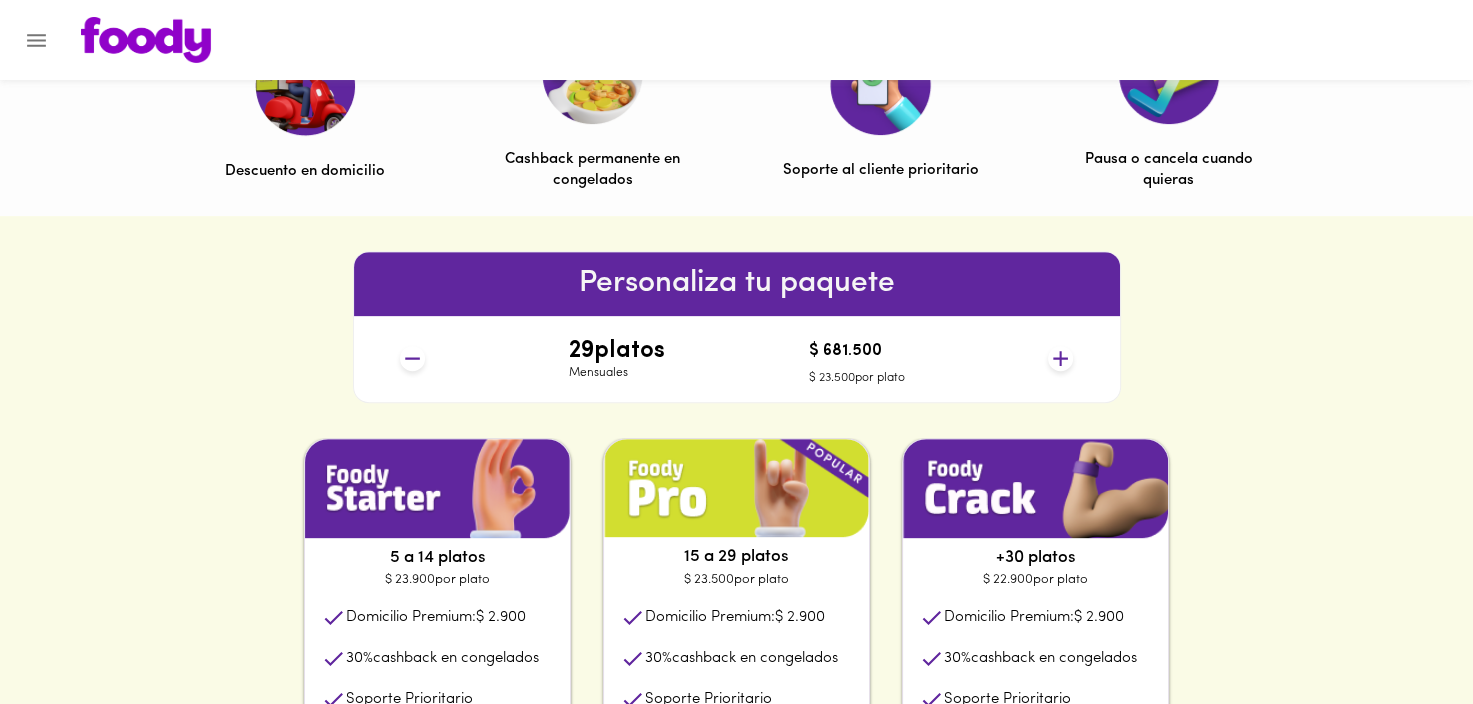 click 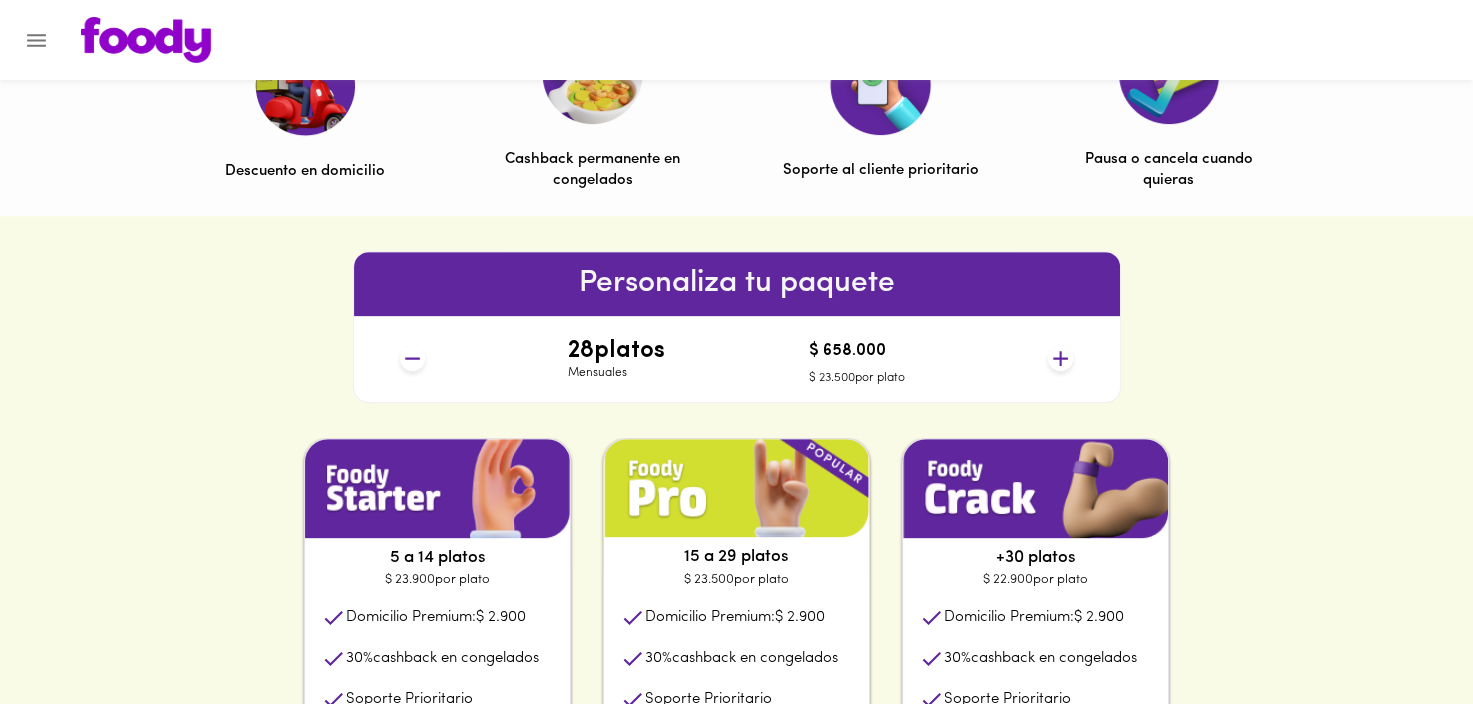 click 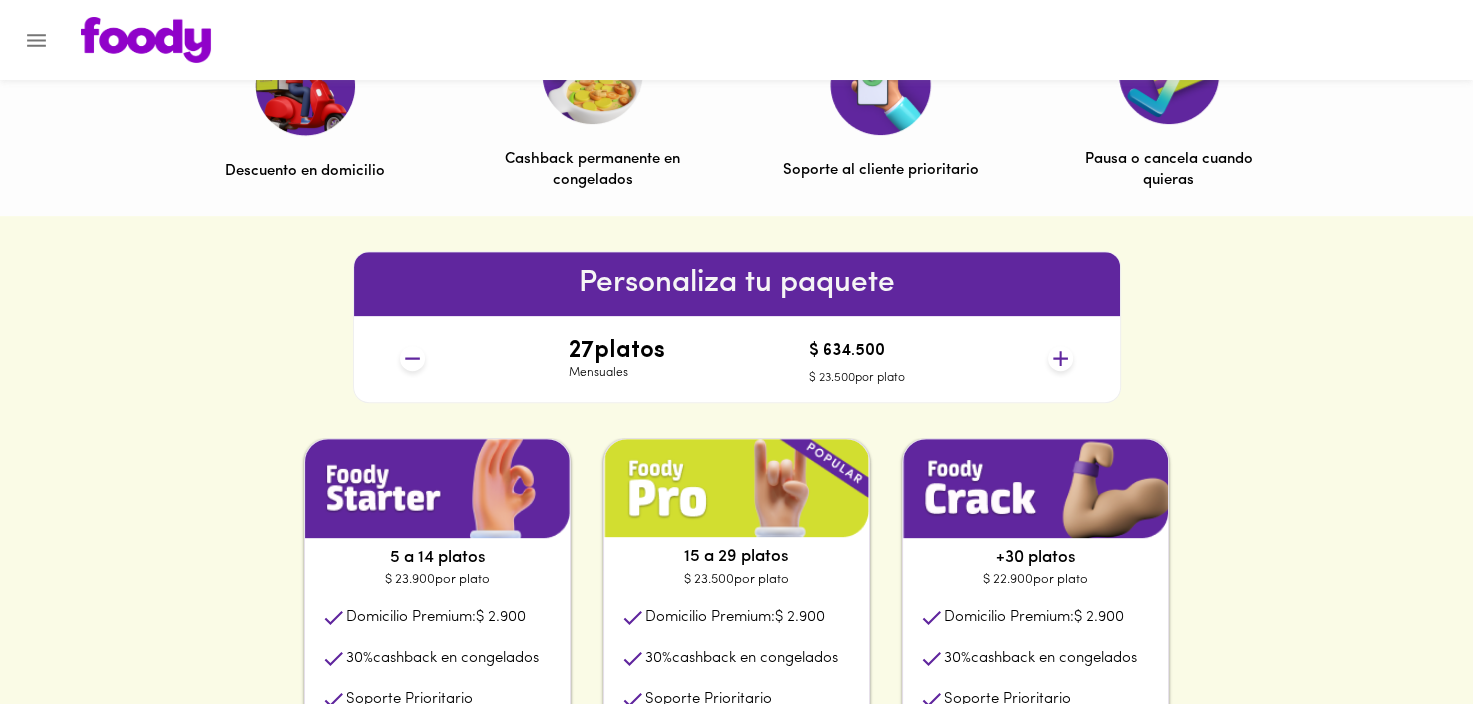 click 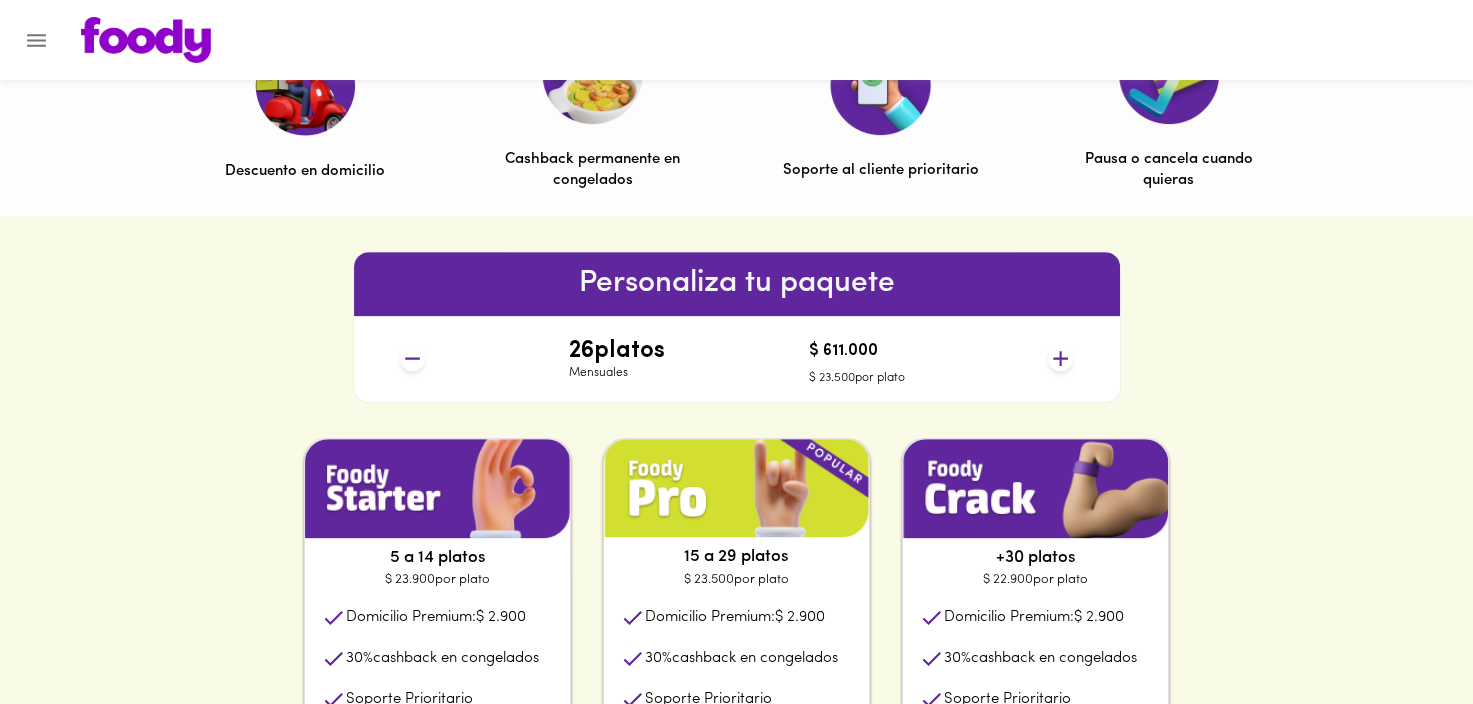 click 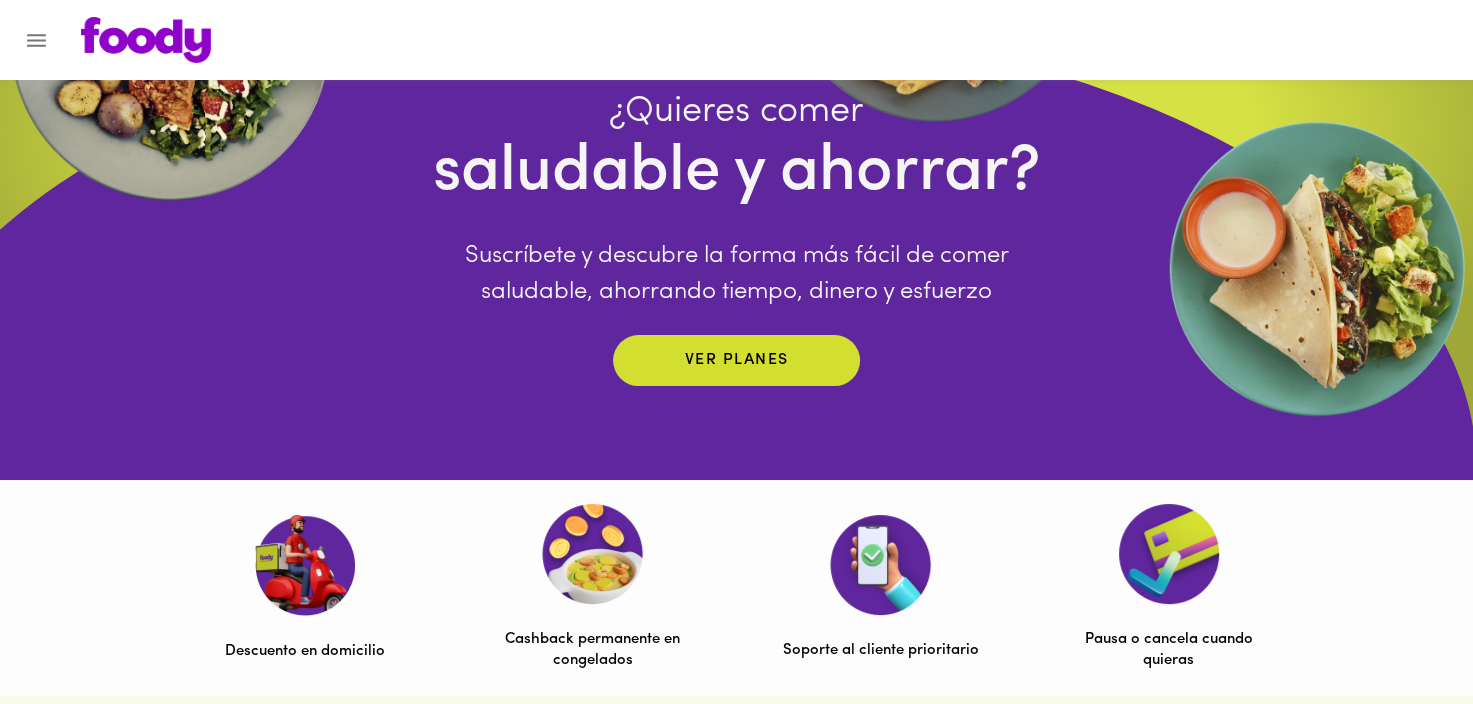 scroll, scrollTop: 0, scrollLeft: 0, axis: both 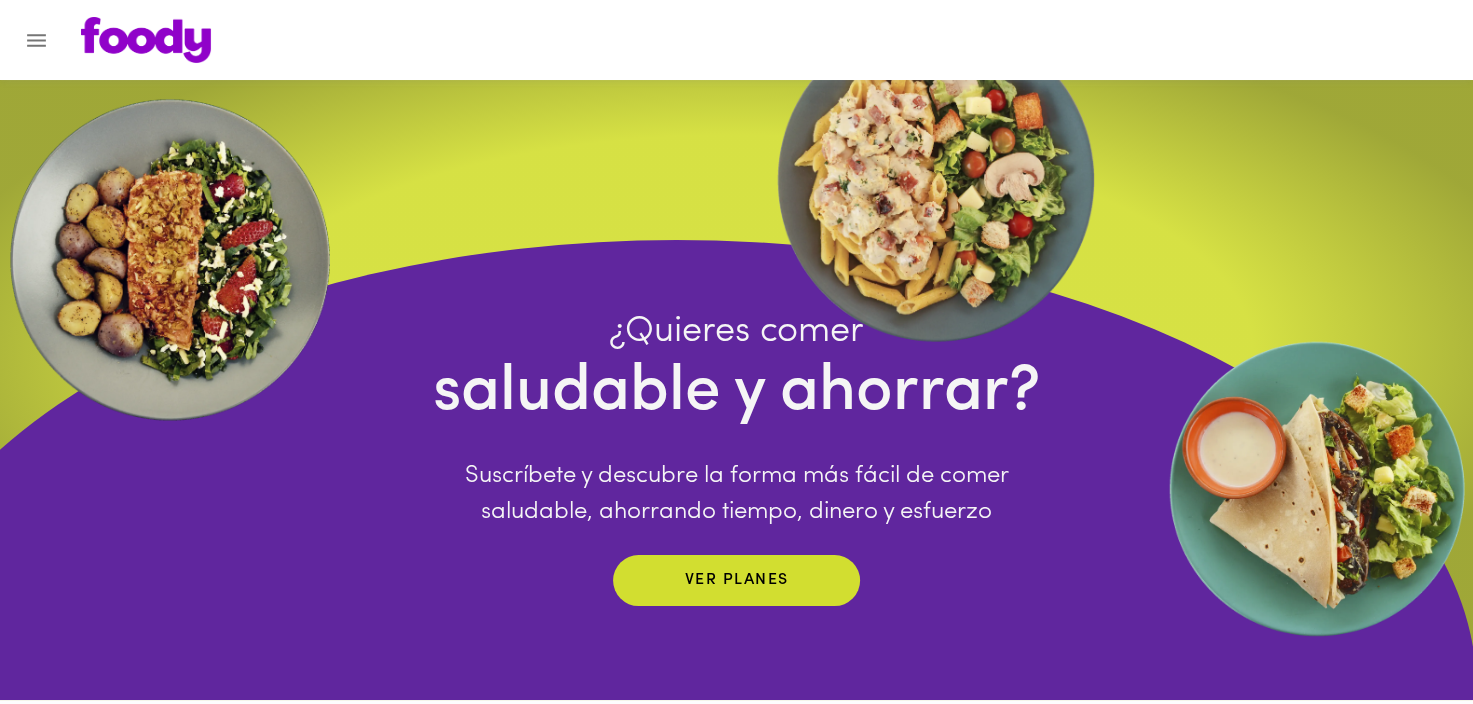 click at bounding box center (36, 40) 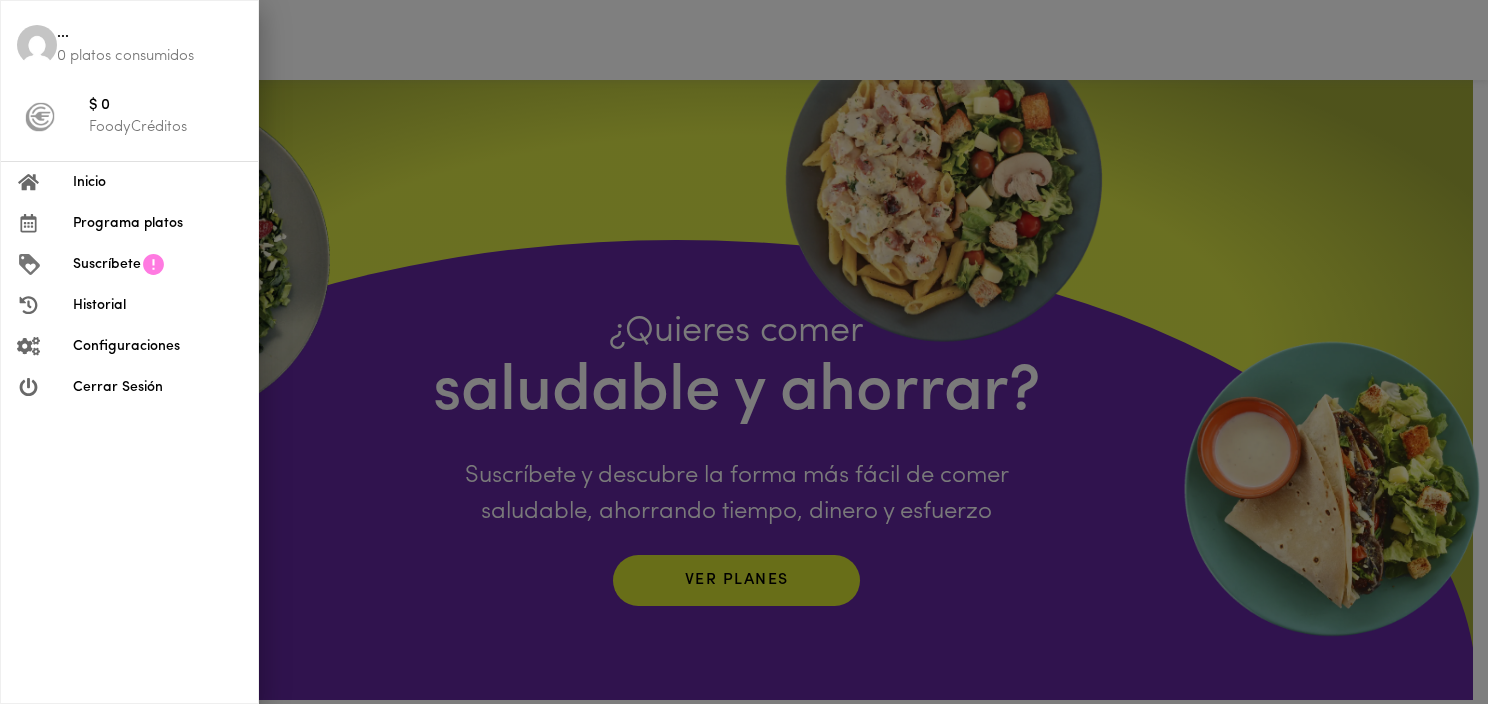 click on "Cerrar Sesión" at bounding box center [157, 387] 